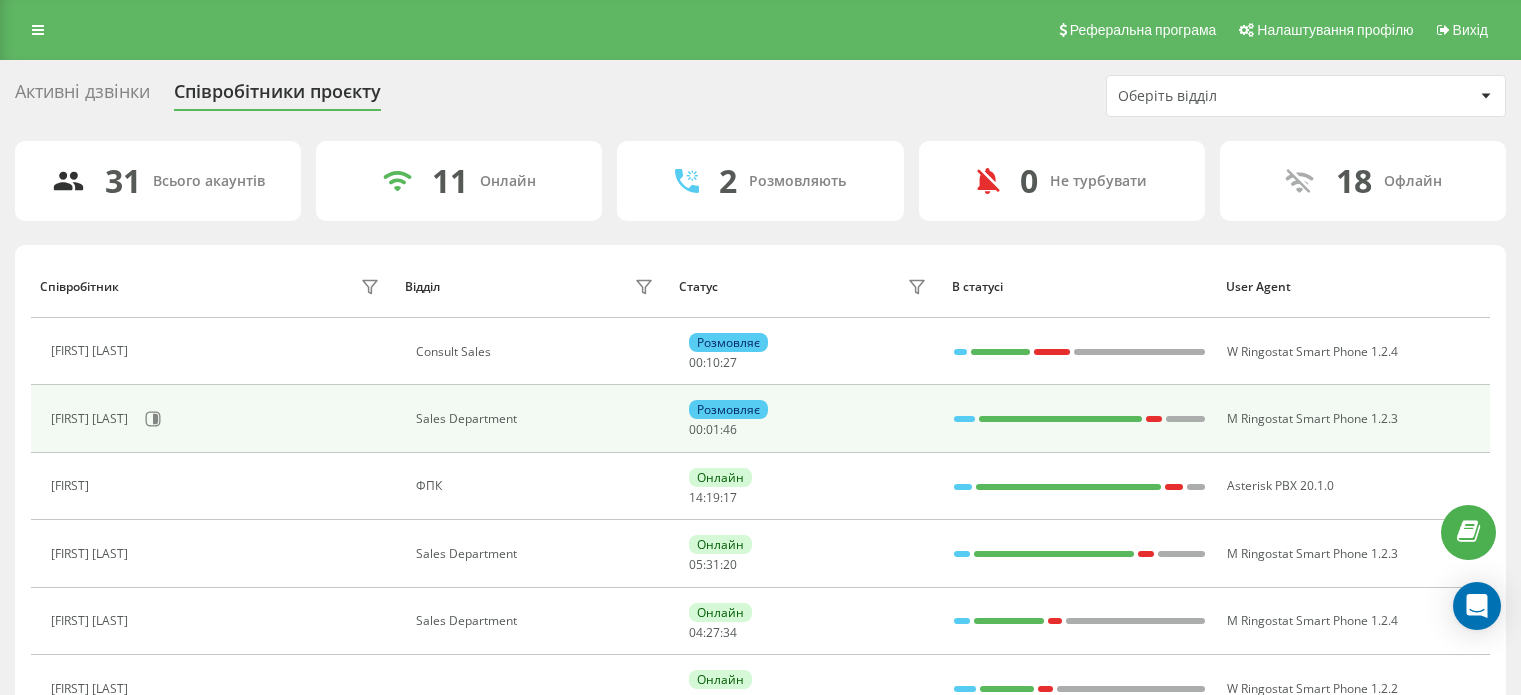 scroll, scrollTop: 0, scrollLeft: 0, axis: both 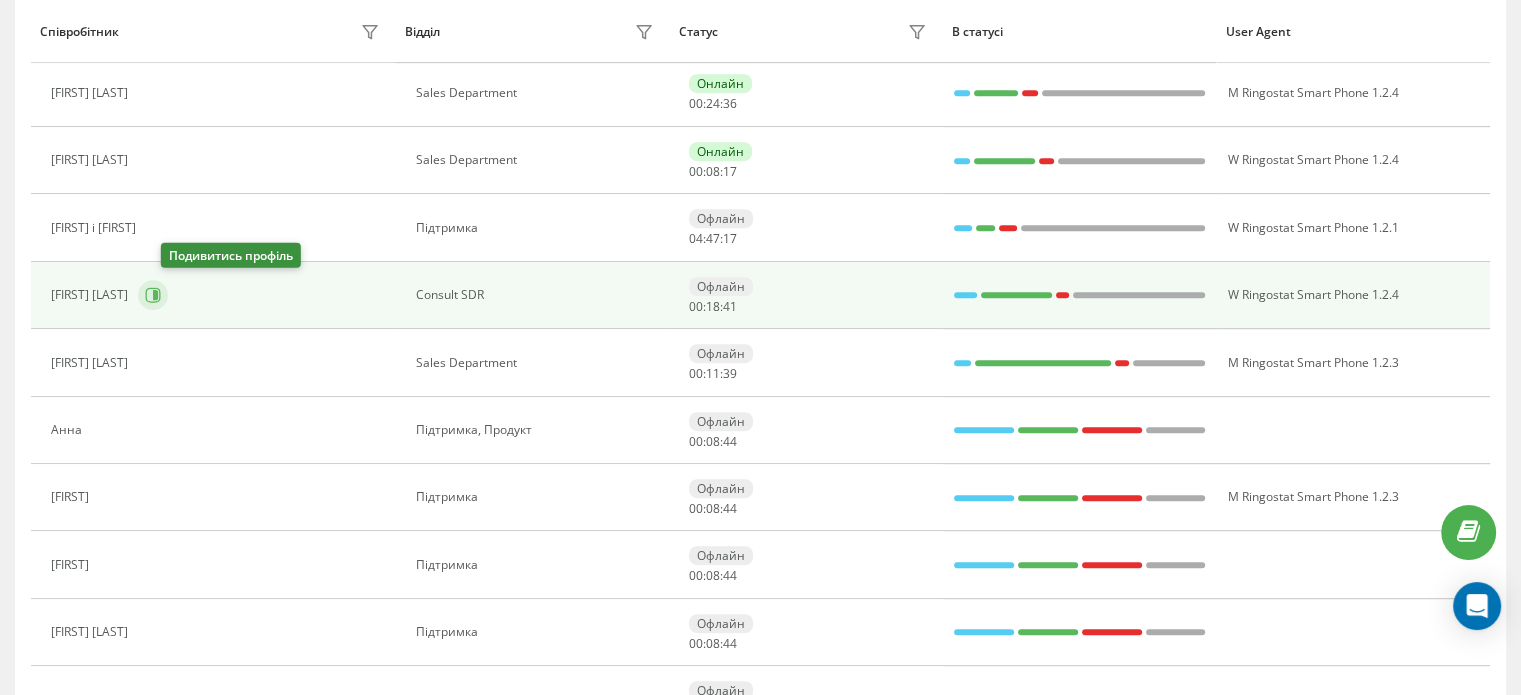 click 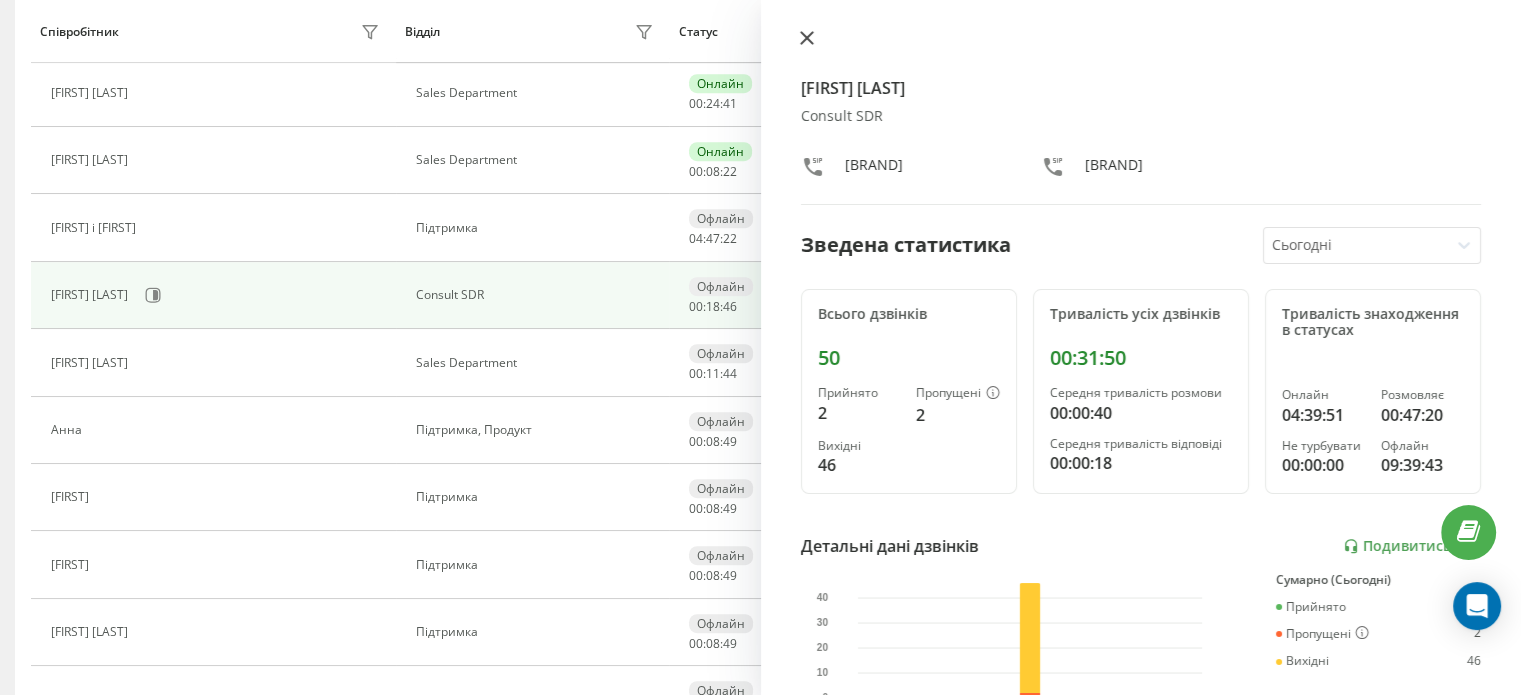 click 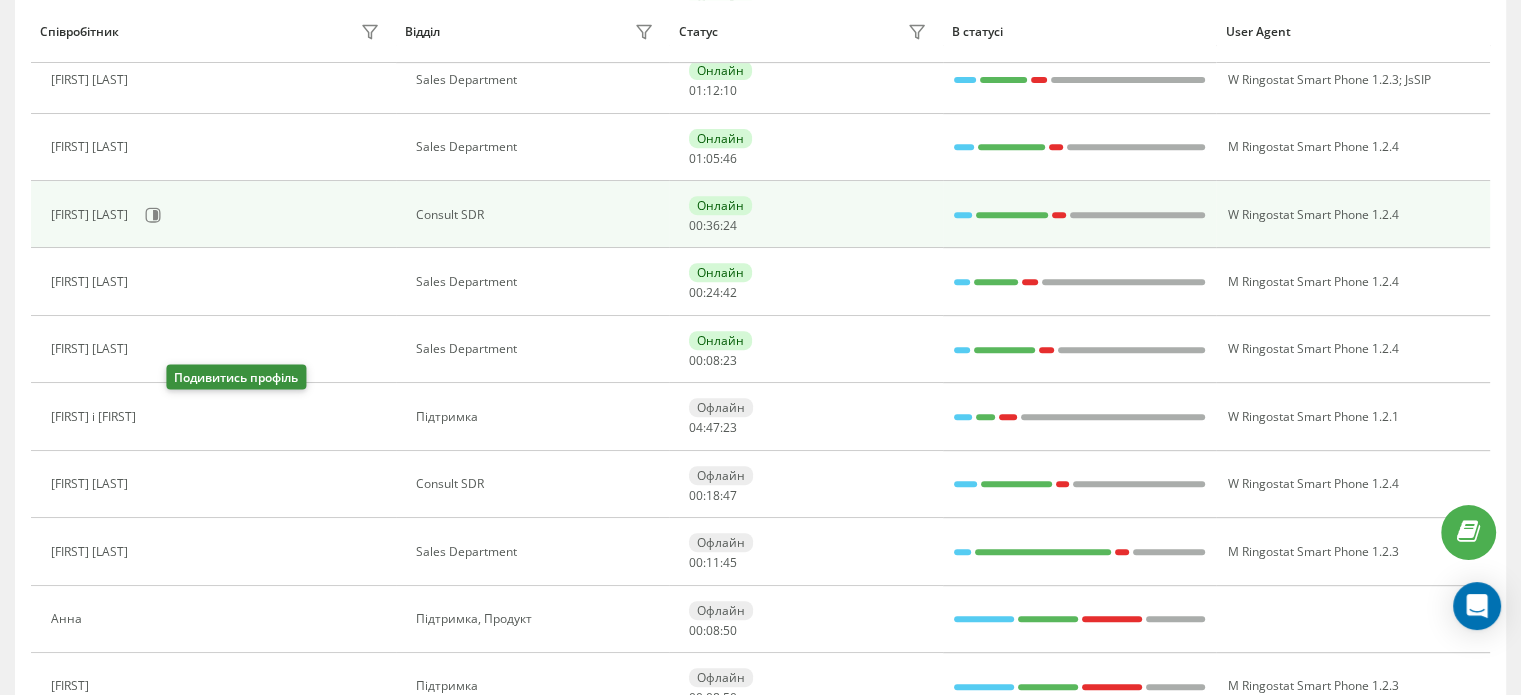 scroll, scrollTop: 800, scrollLeft: 0, axis: vertical 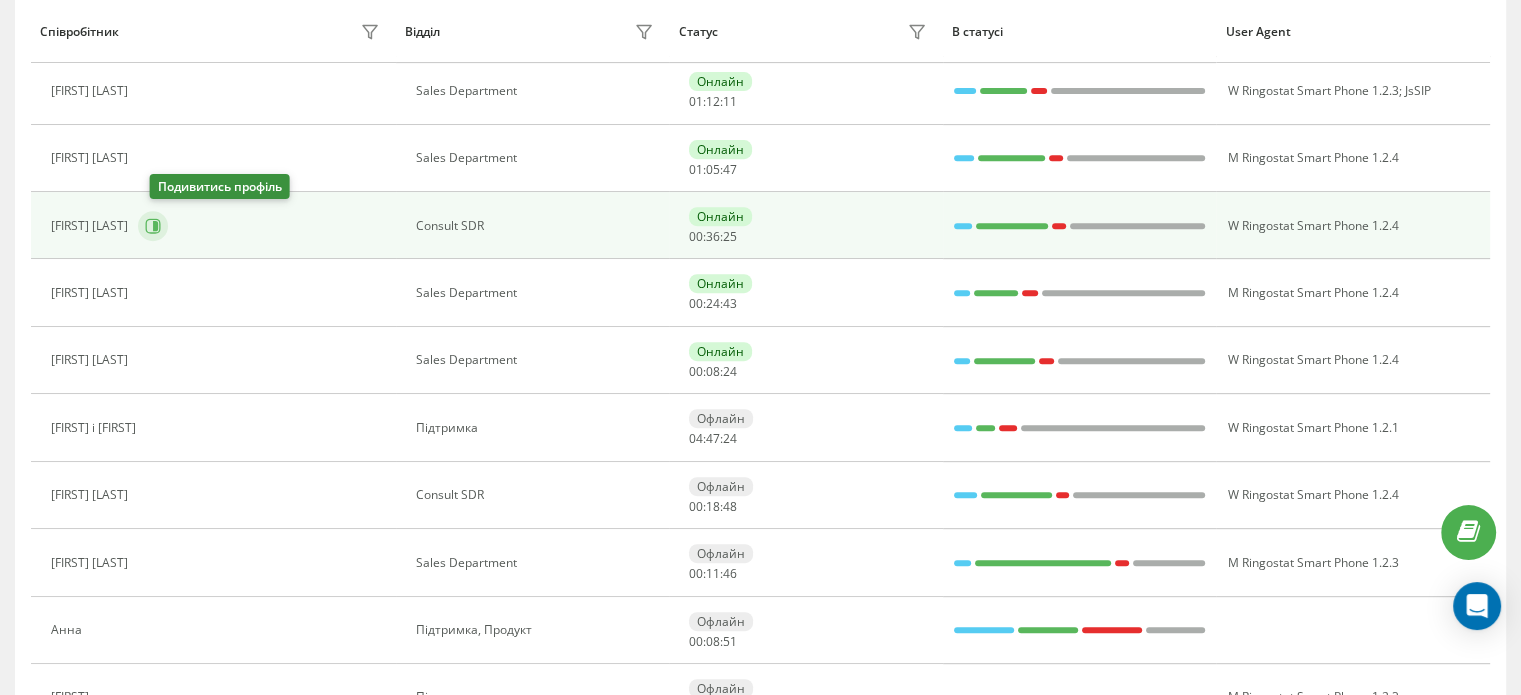click 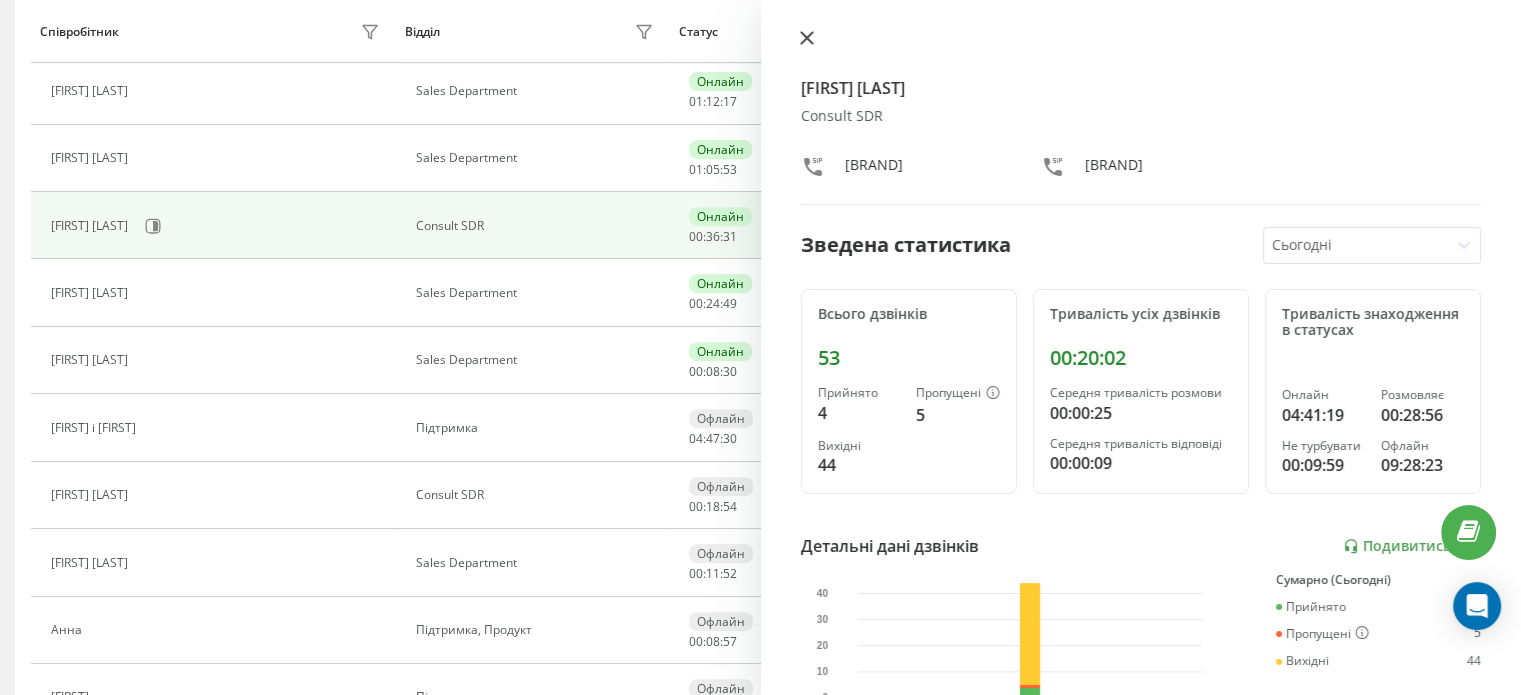 click 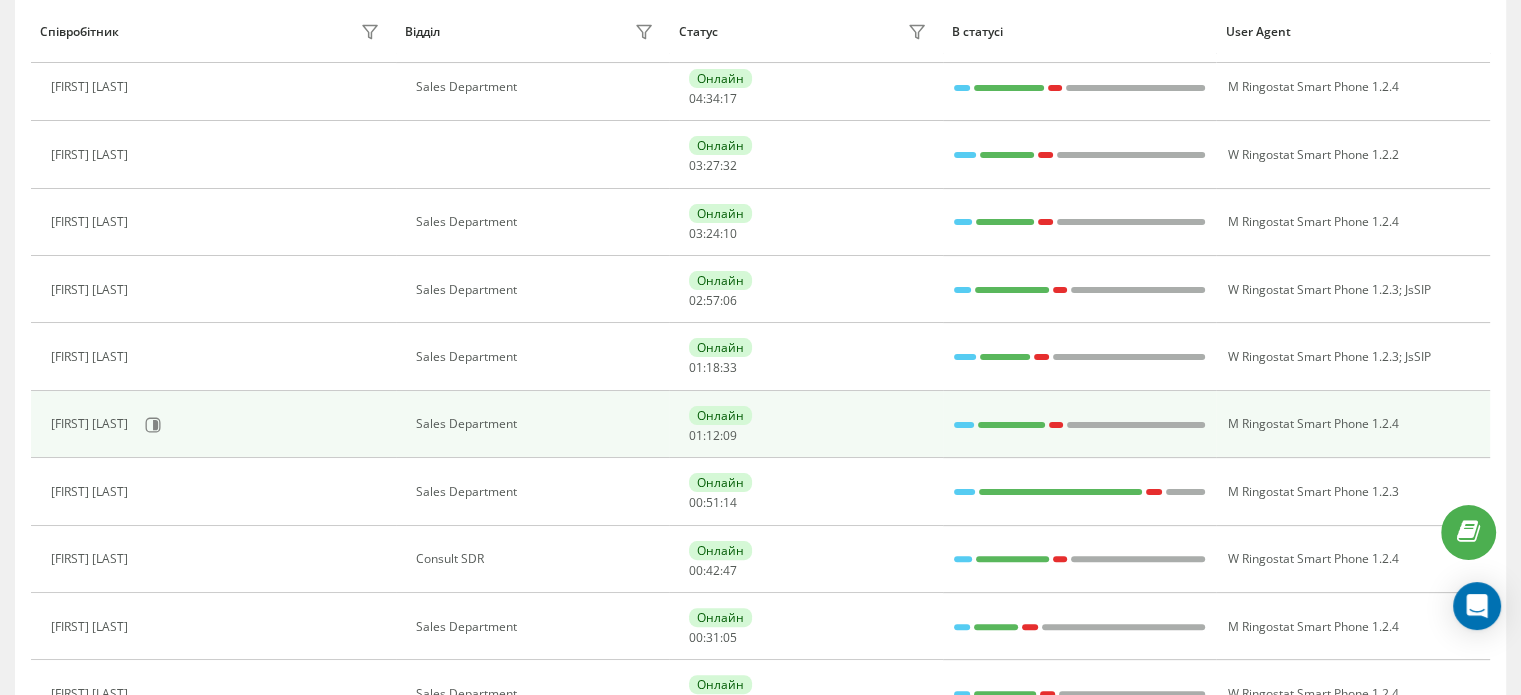 scroll, scrollTop: 400, scrollLeft: 0, axis: vertical 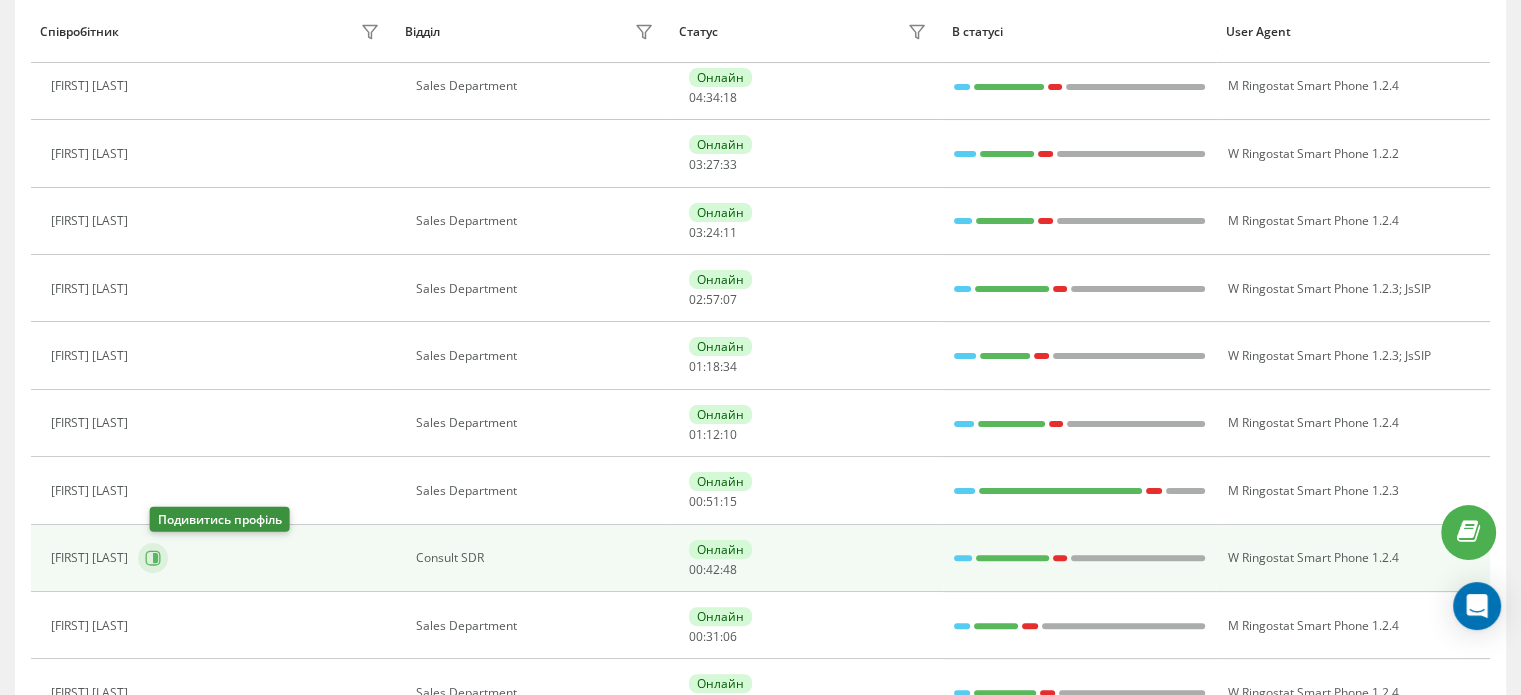 click 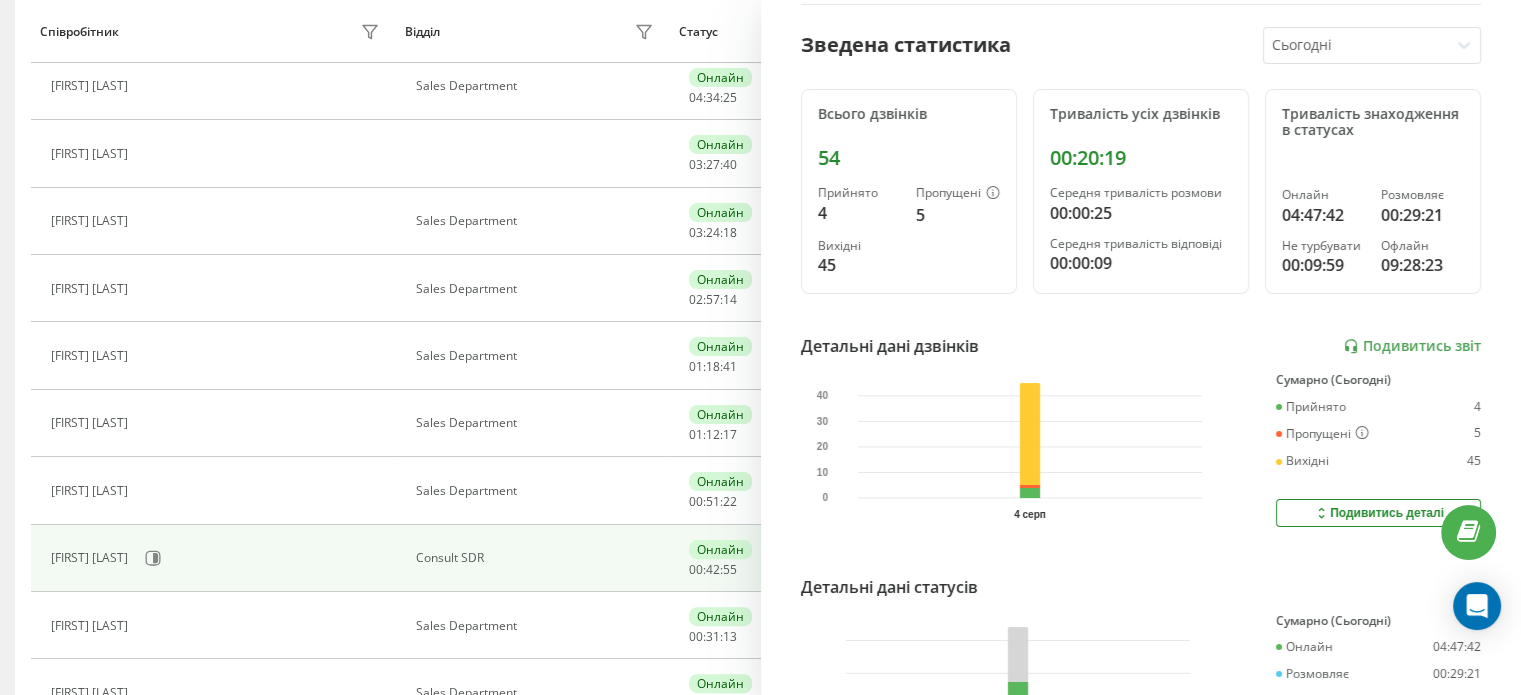 scroll, scrollTop: 196, scrollLeft: 0, axis: vertical 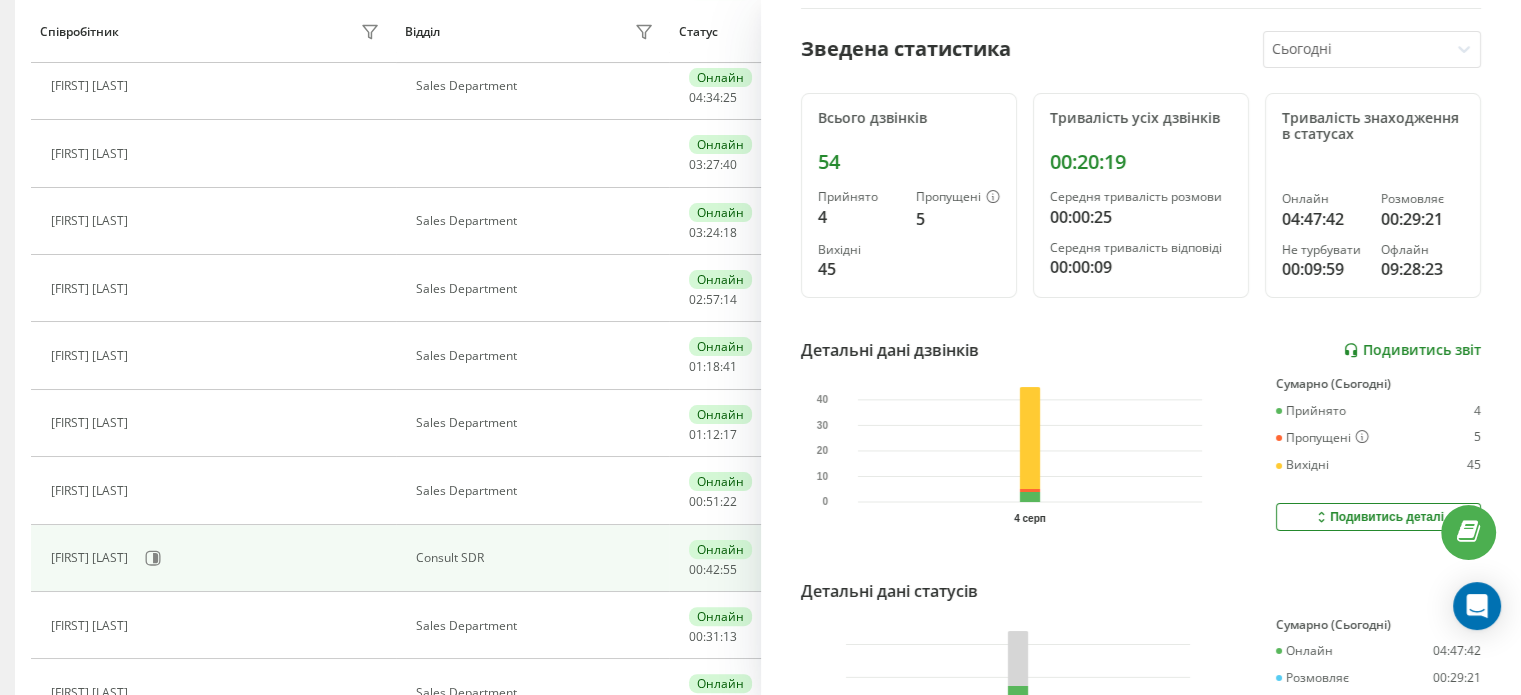 click on "Подивитись звіт" at bounding box center [1412, 350] 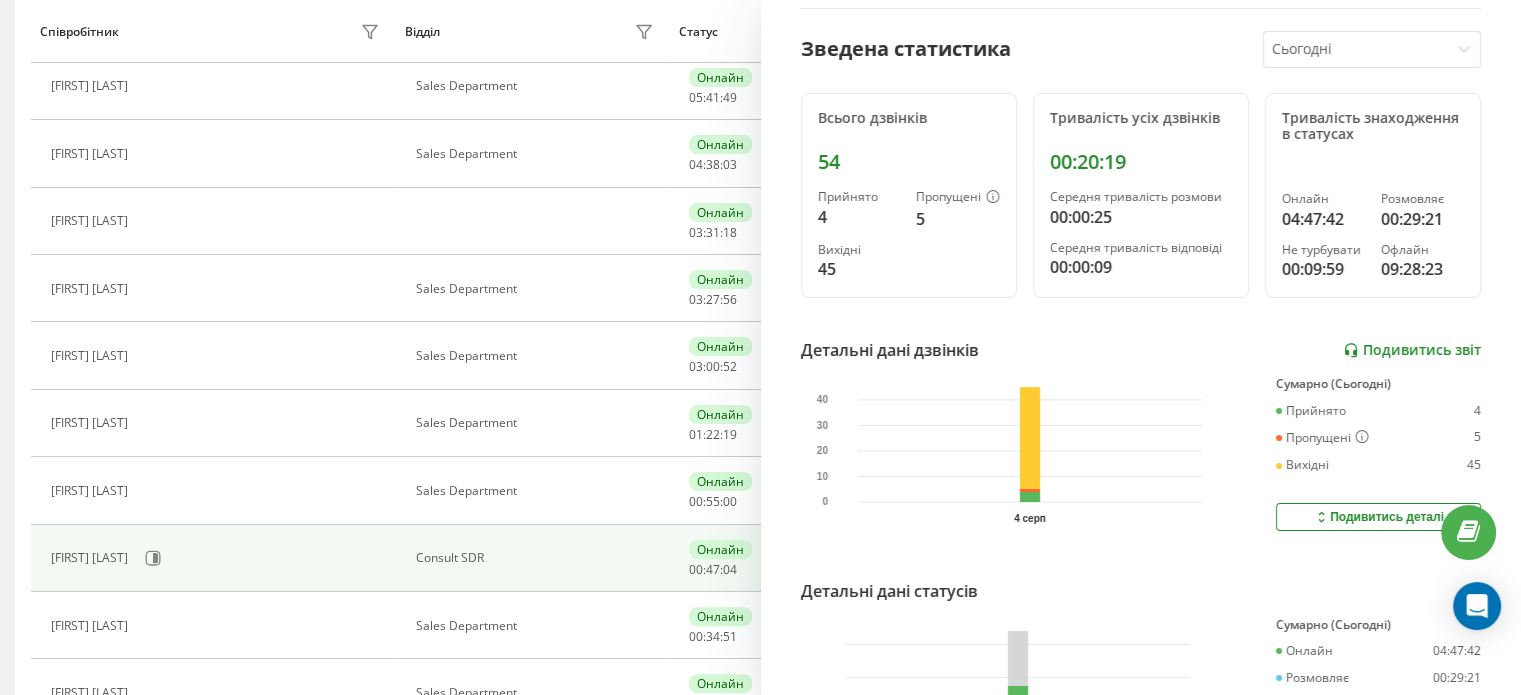 scroll, scrollTop: 0, scrollLeft: 0, axis: both 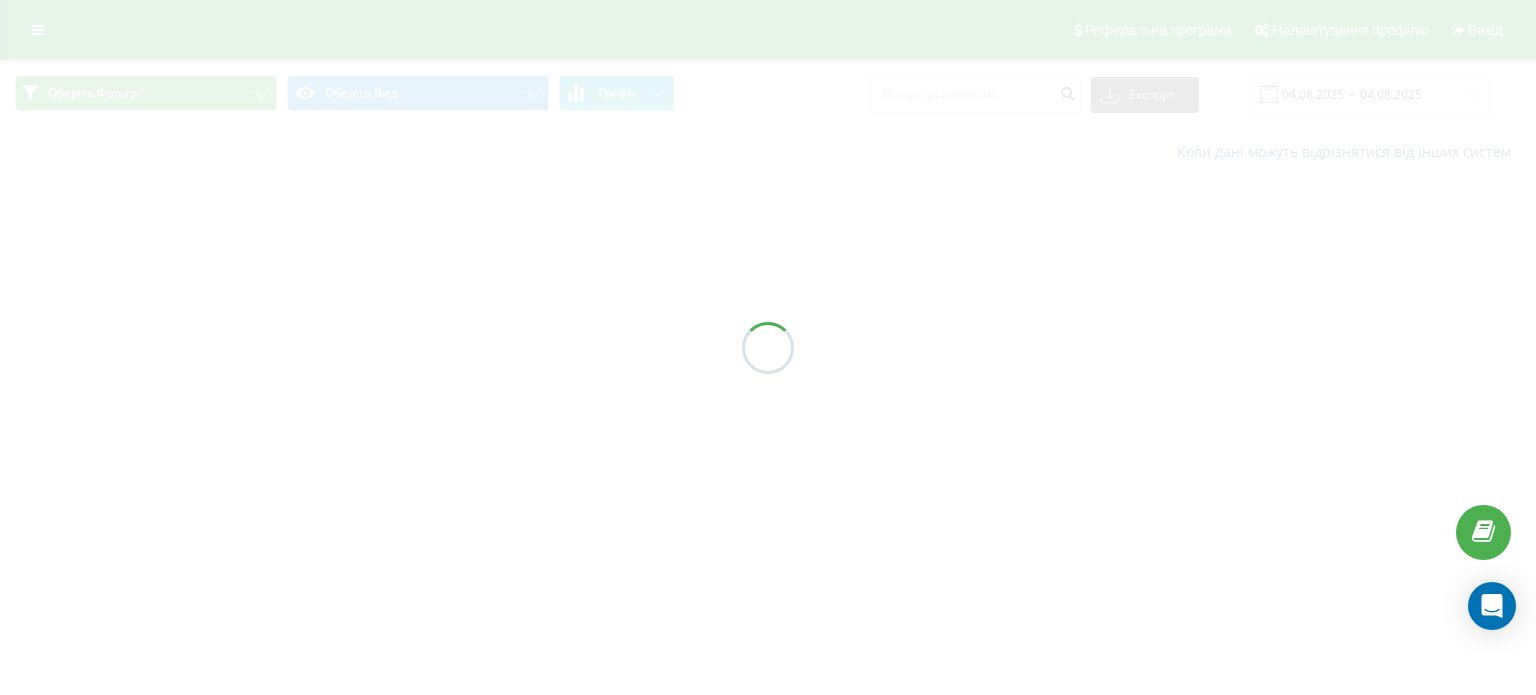 type on "[DATE]  -  [DATE]" 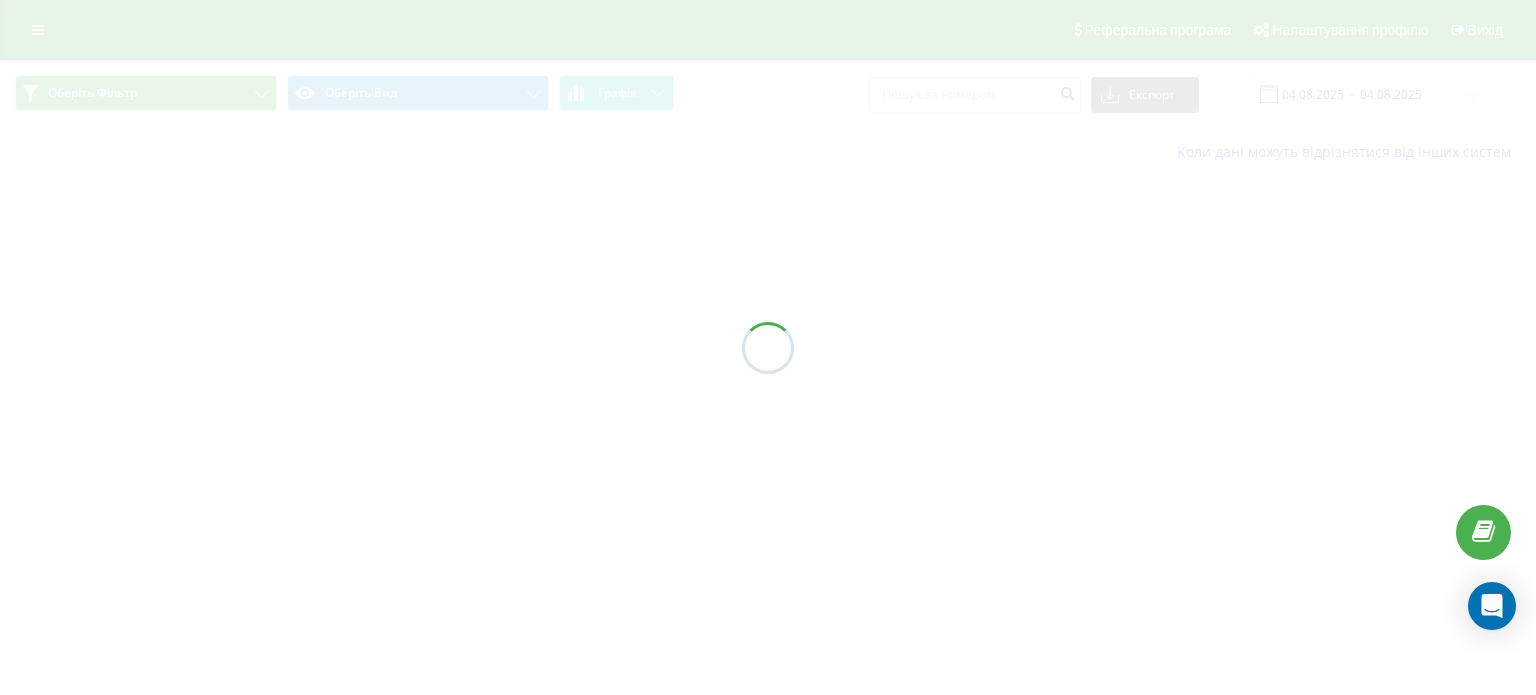 scroll, scrollTop: 0, scrollLeft: 0, axis: both 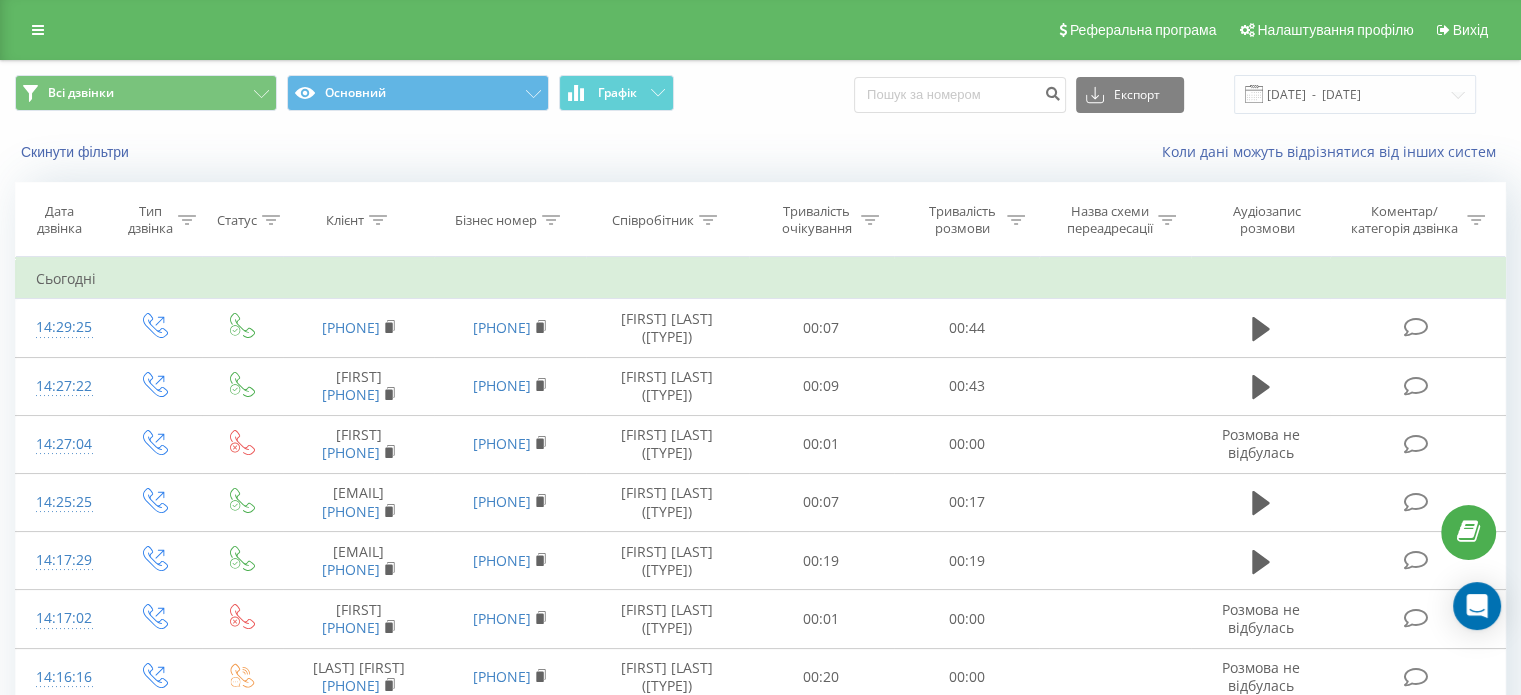 click 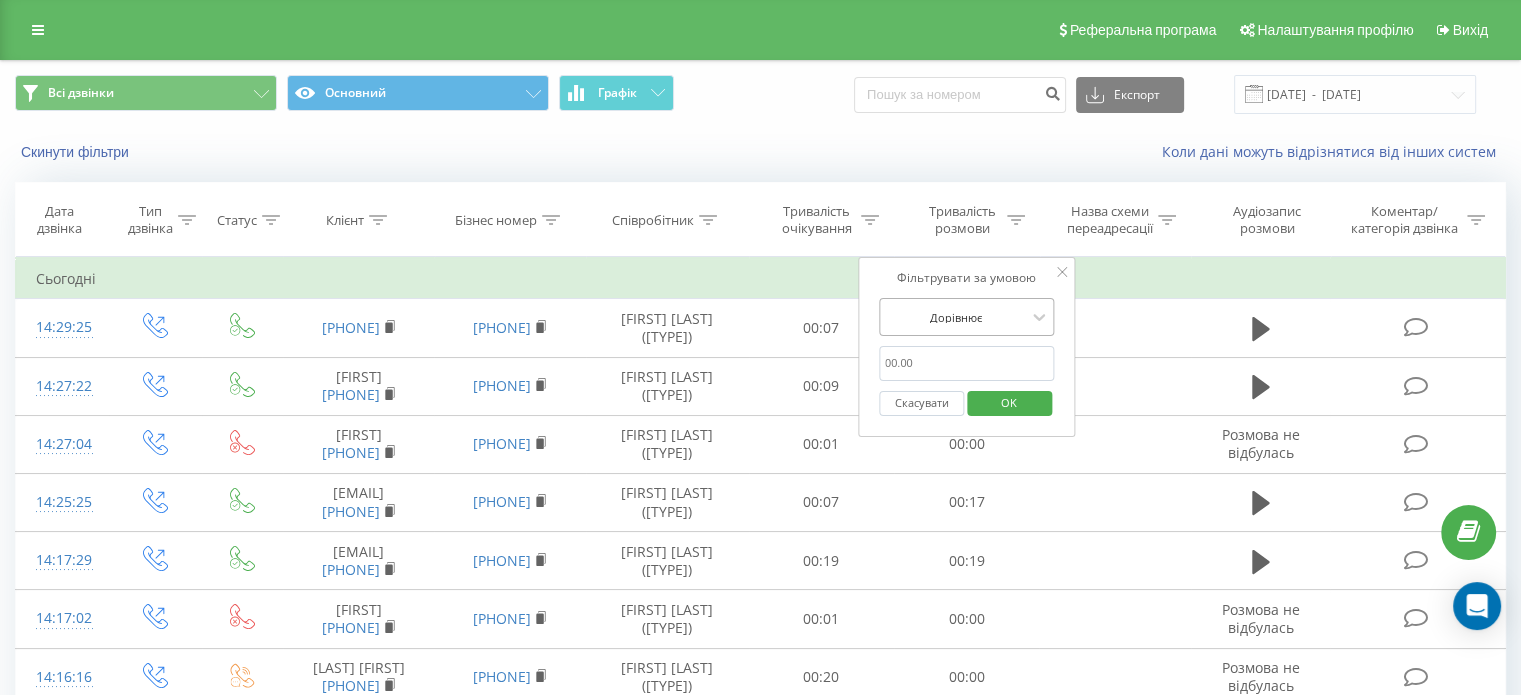 click at bounding box center [956, 317] 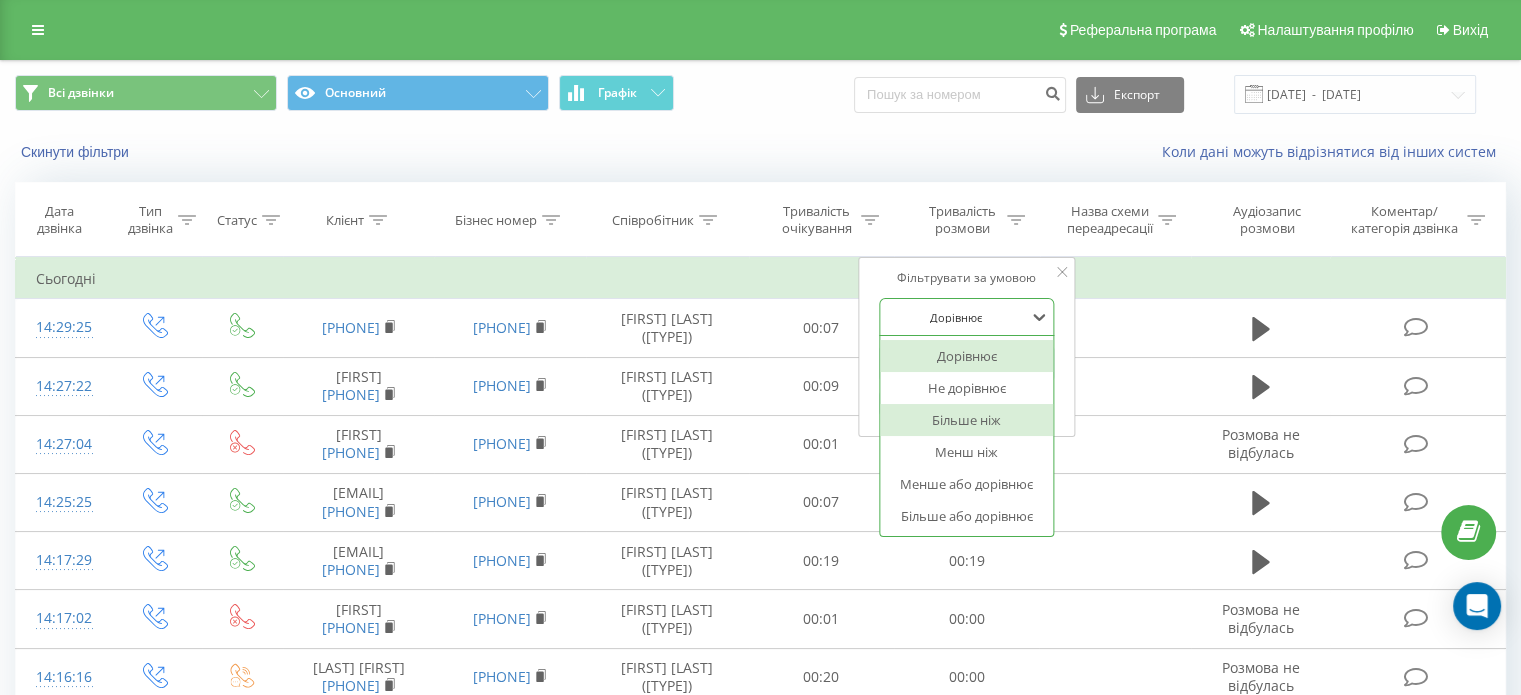 click on "Більше ніж" at bounding box center [967, 420] 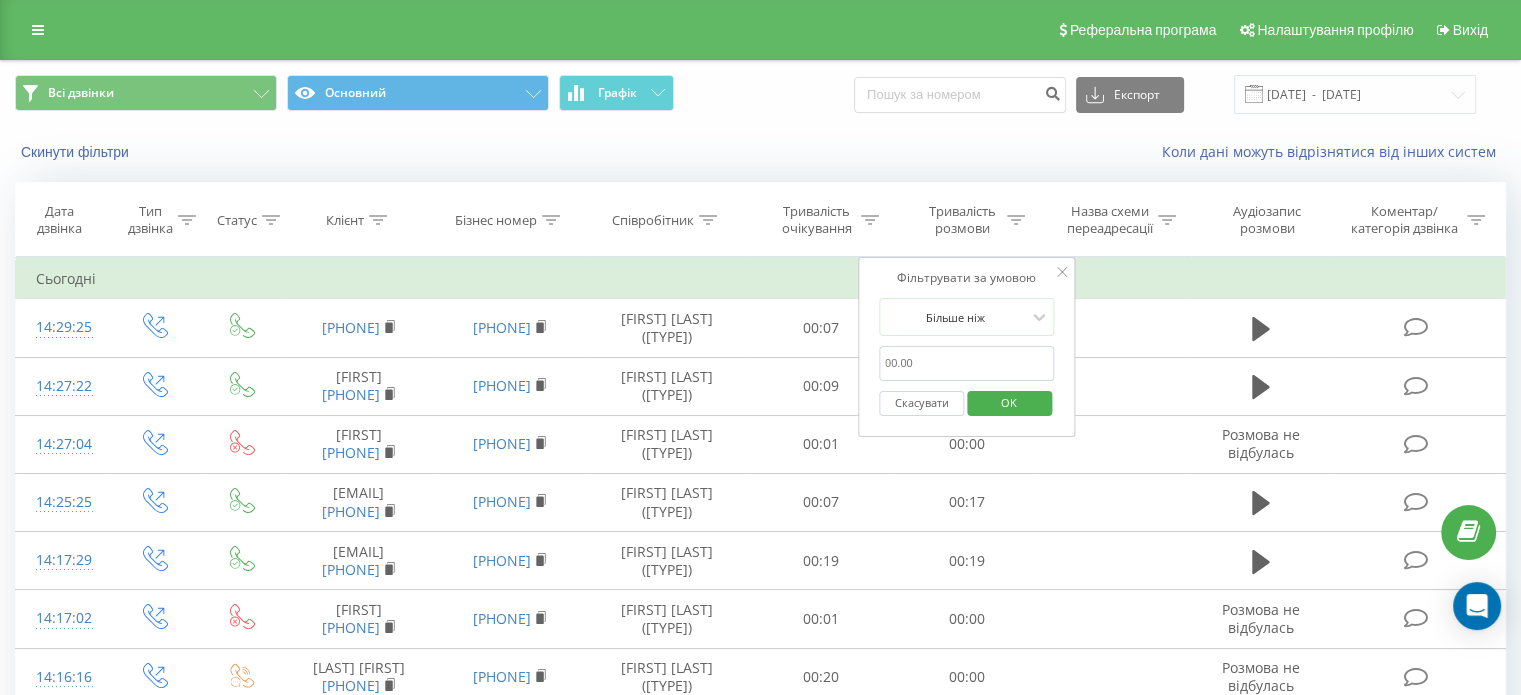 click at bounding box center (967, 363) 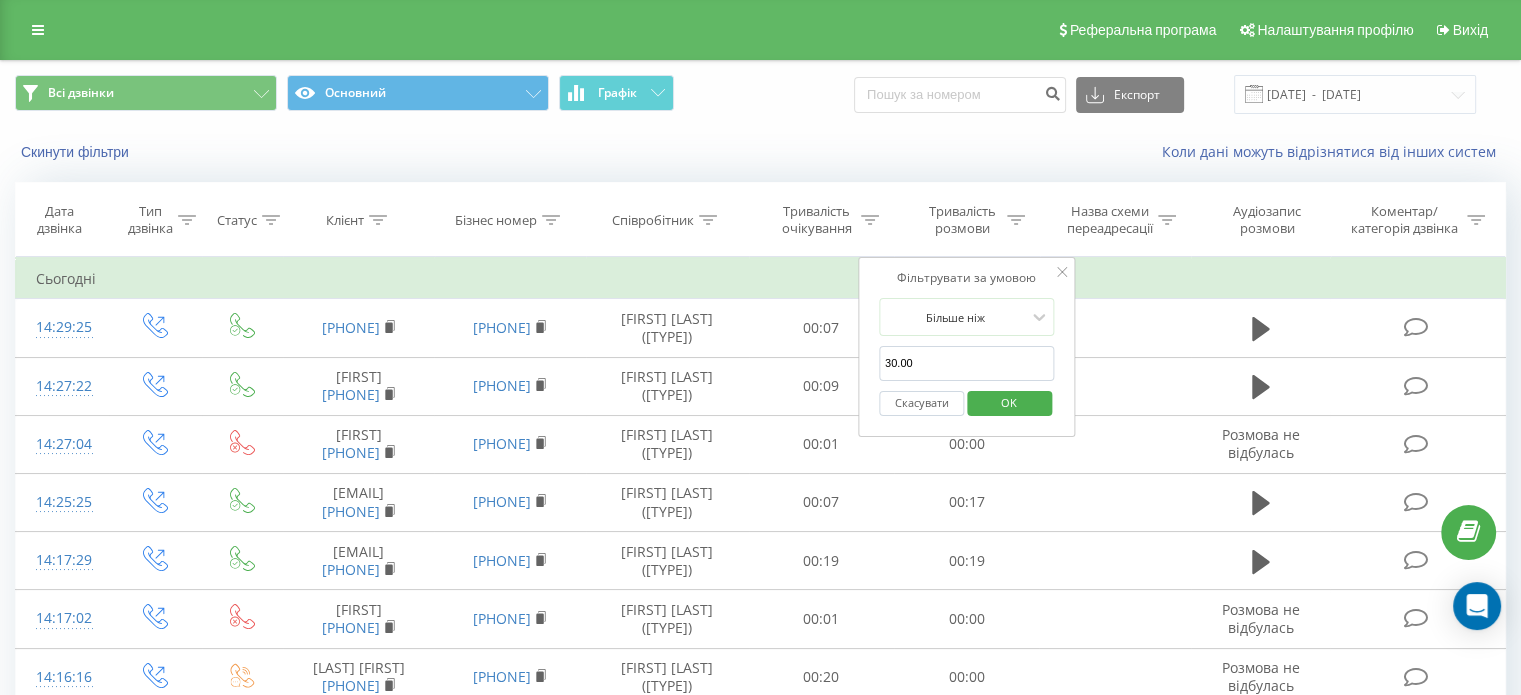 click on "OK" at bounding box center [1009, 402] 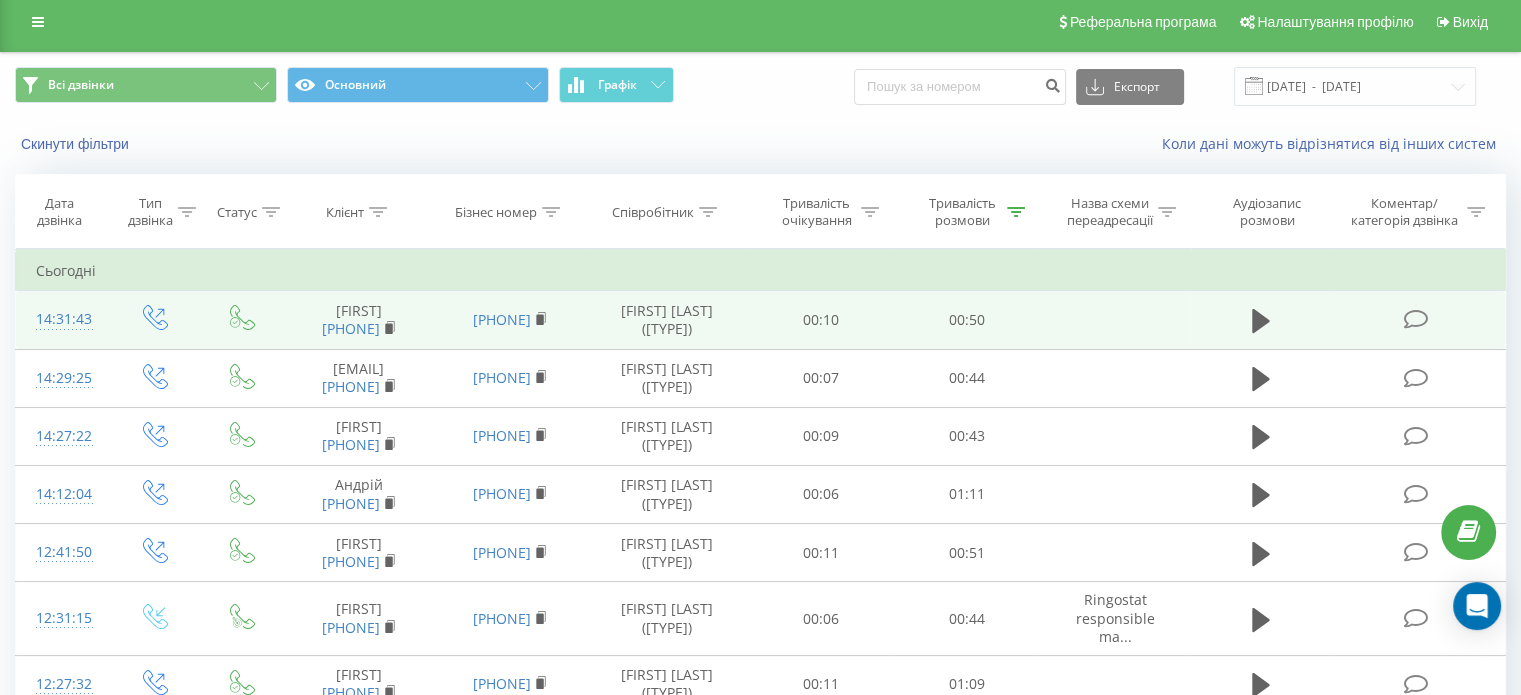 scroll, scrollTop: 0, scrollLeft: 0, axis: both 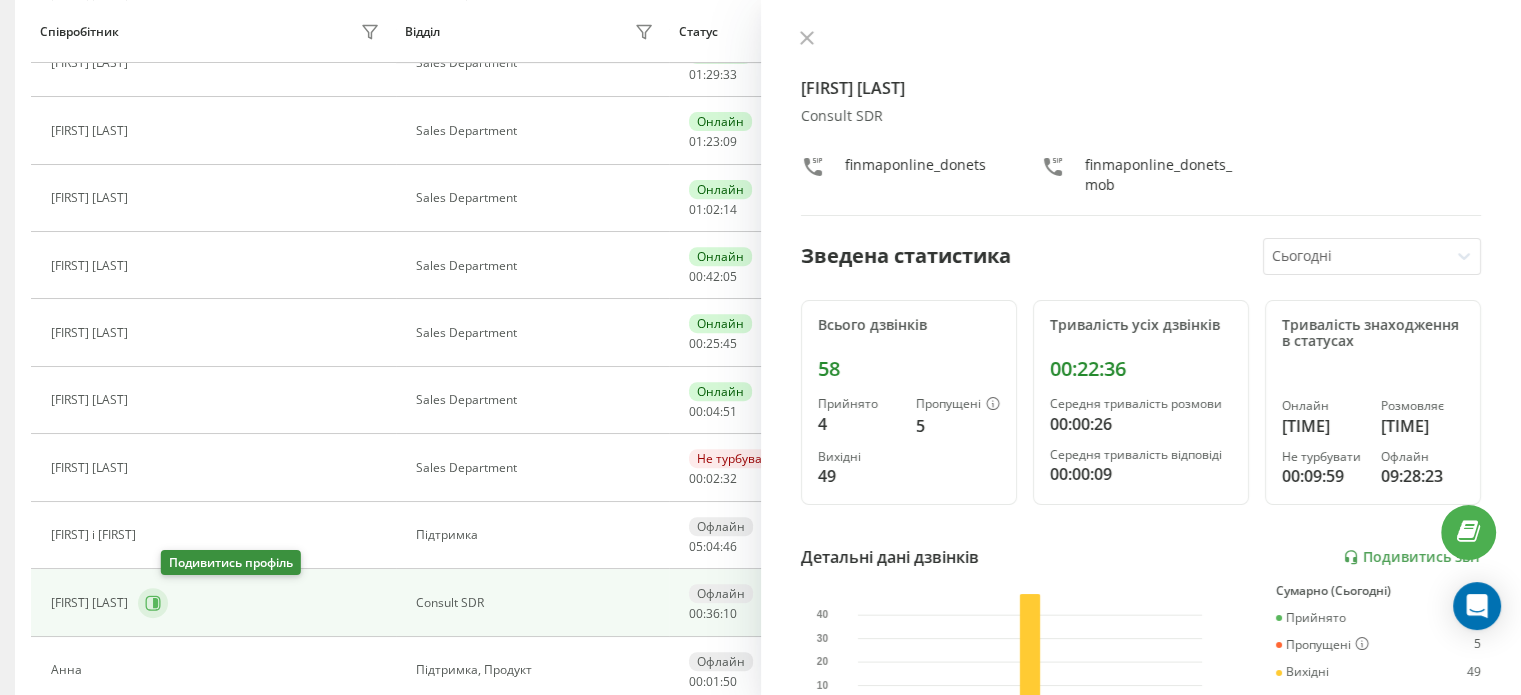 click at bounding box center (153, 603) 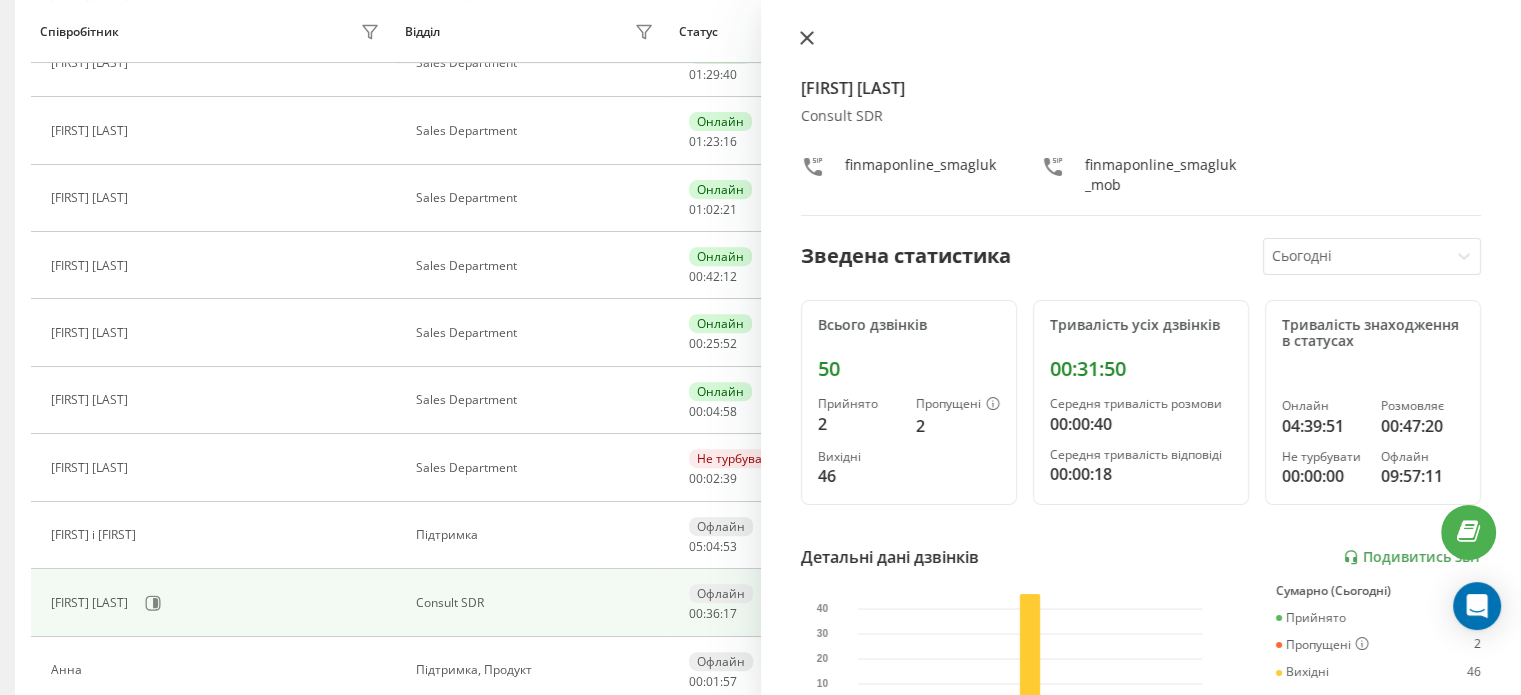 click 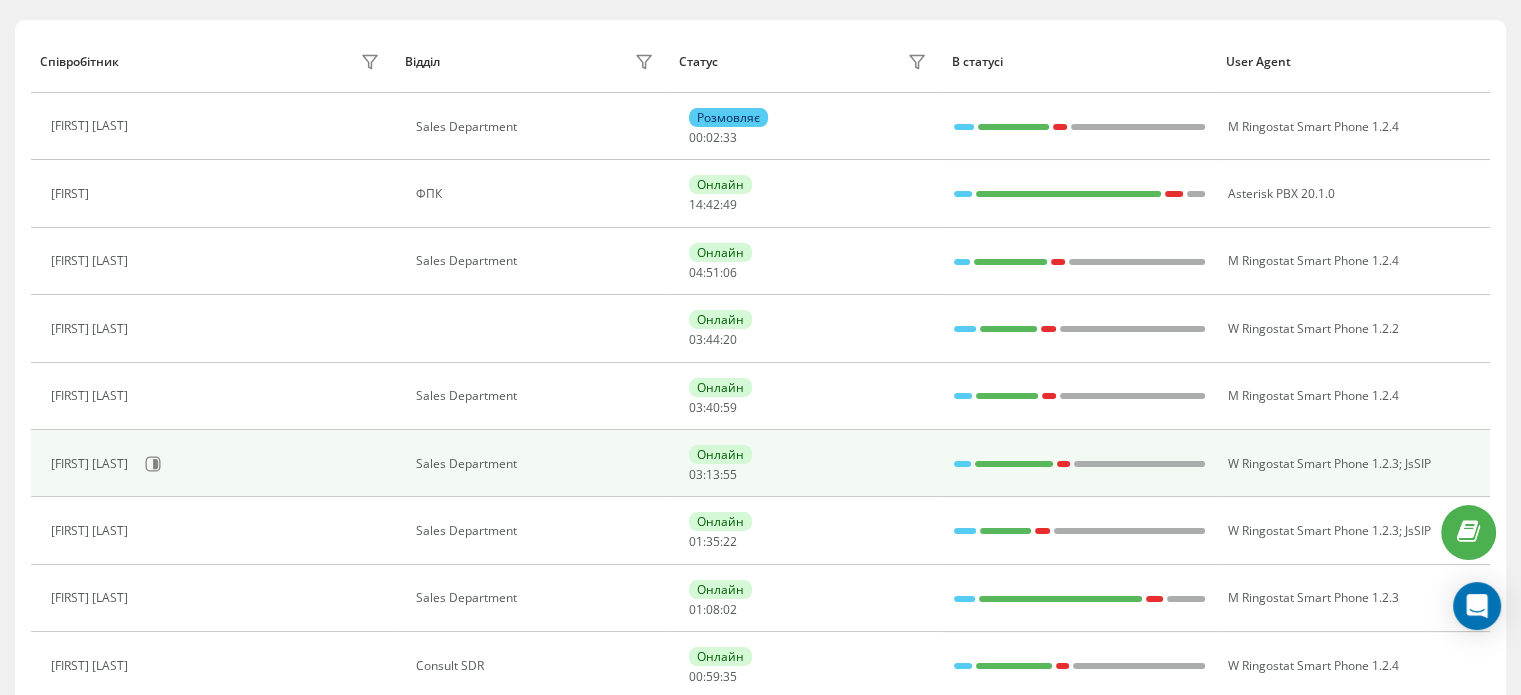 scroll, scrollTop: 300, scrollLeft: 0, axis: vertical 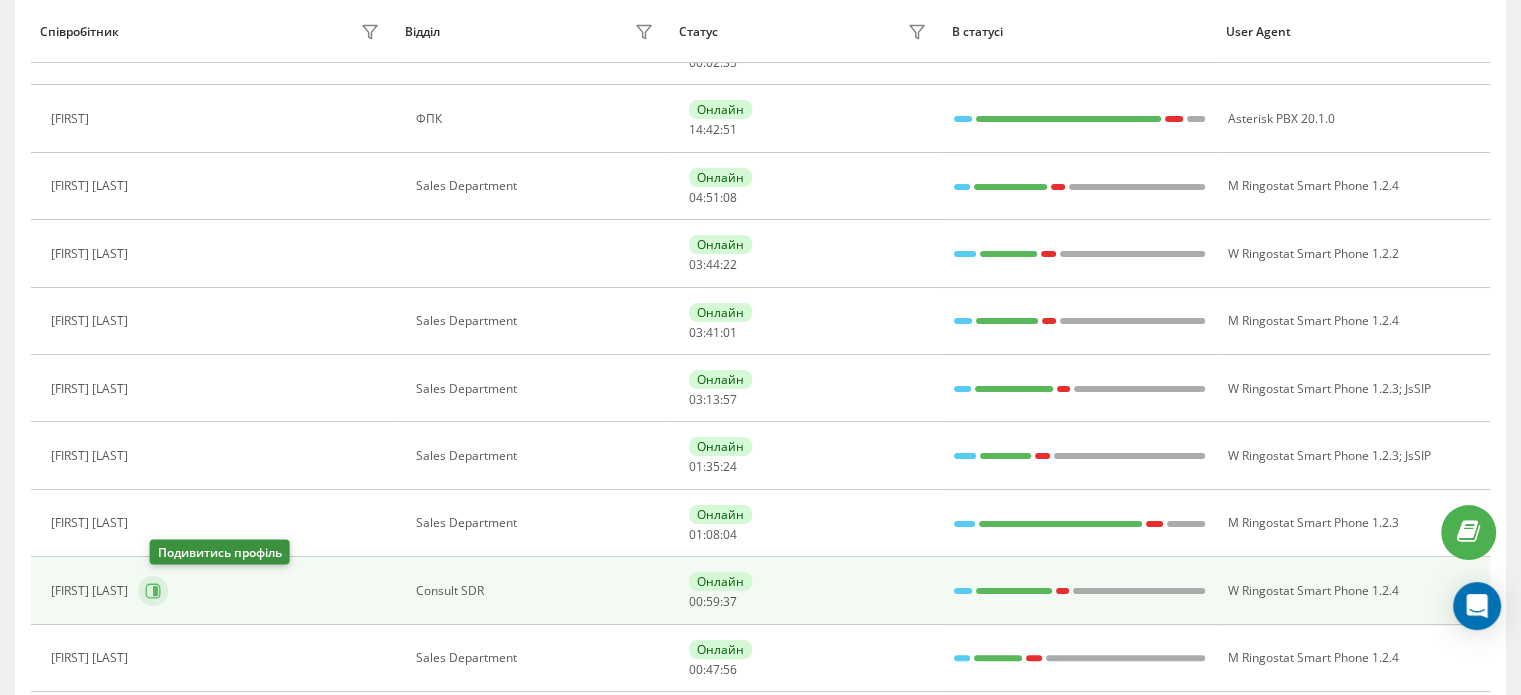 click 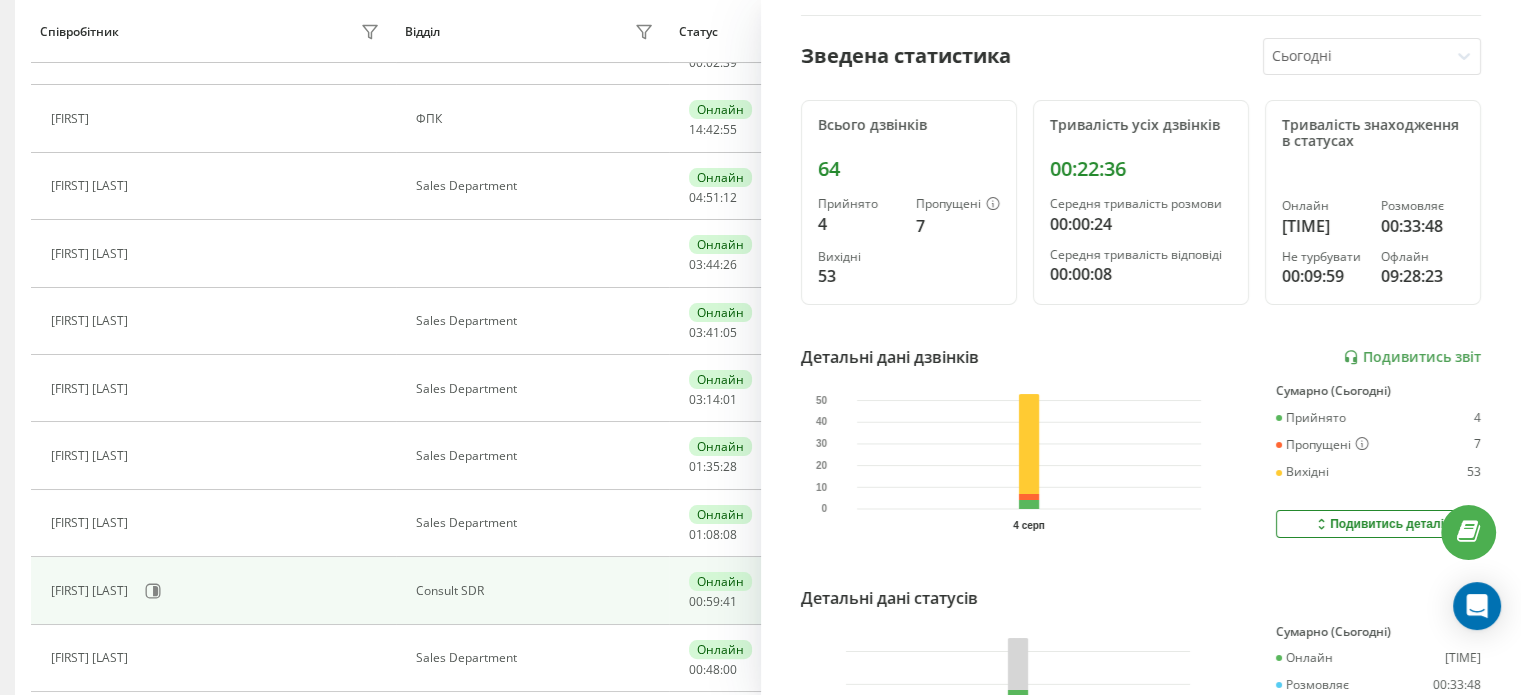 scroll, scrollTop: 300, scrollLeft: 0, axis: vertical 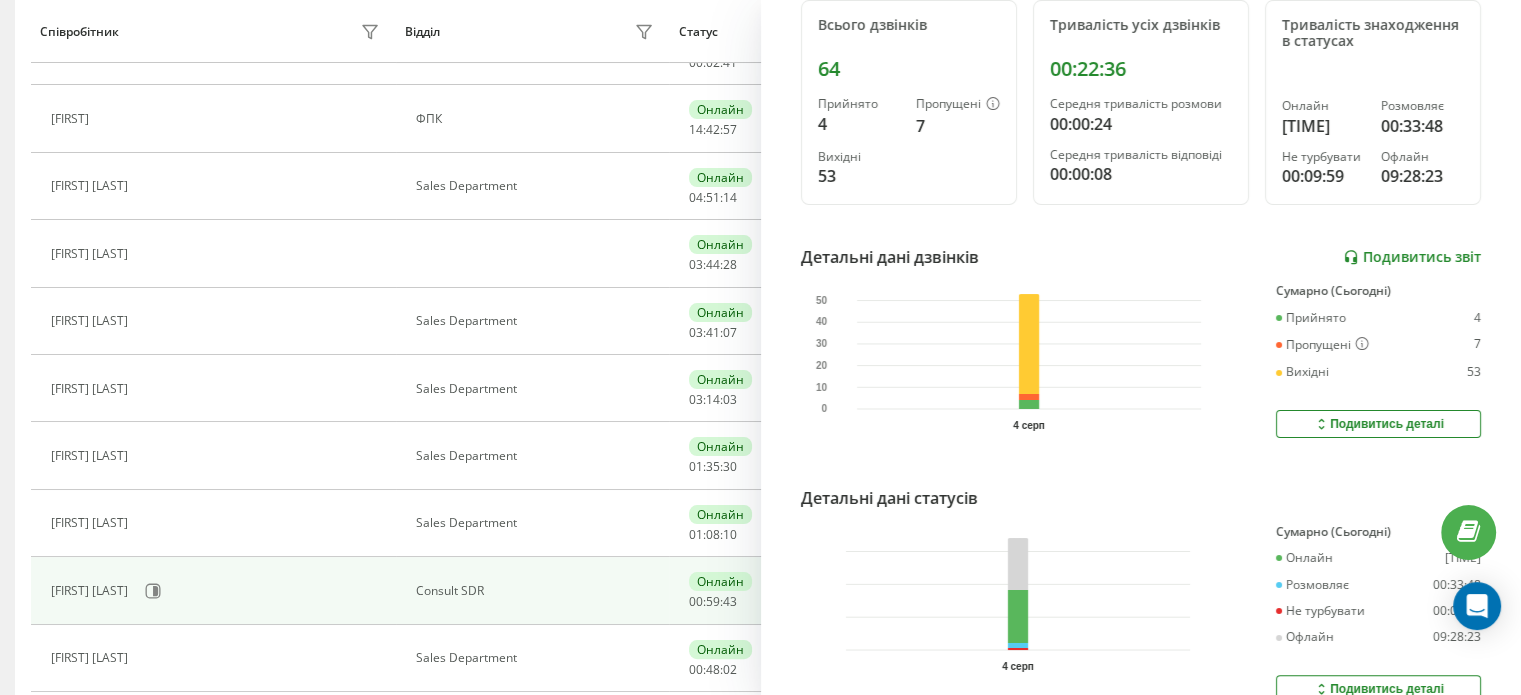 click on "Подивитись звіт" at bounding box center [1412, 257] 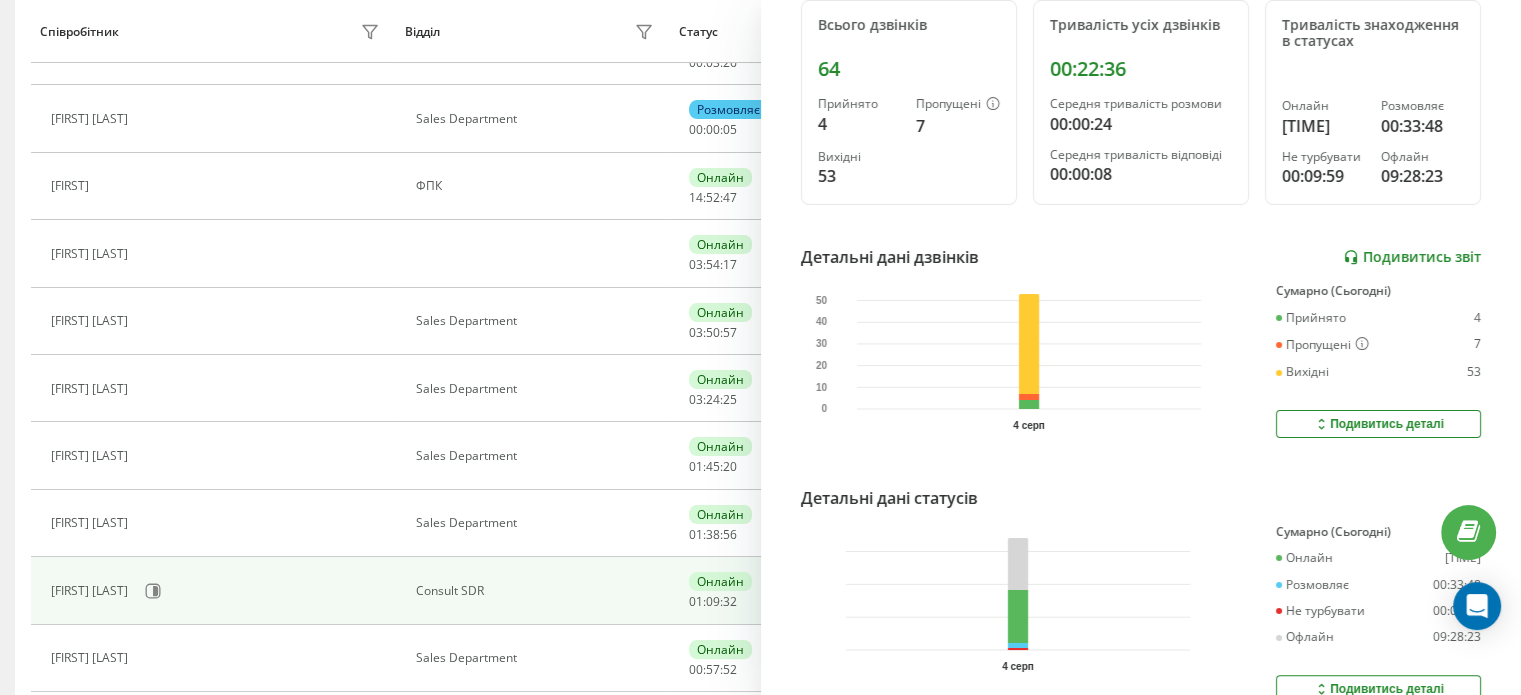 scroll, scrollTop: 165, scrollLeft: 0, axis: vertical 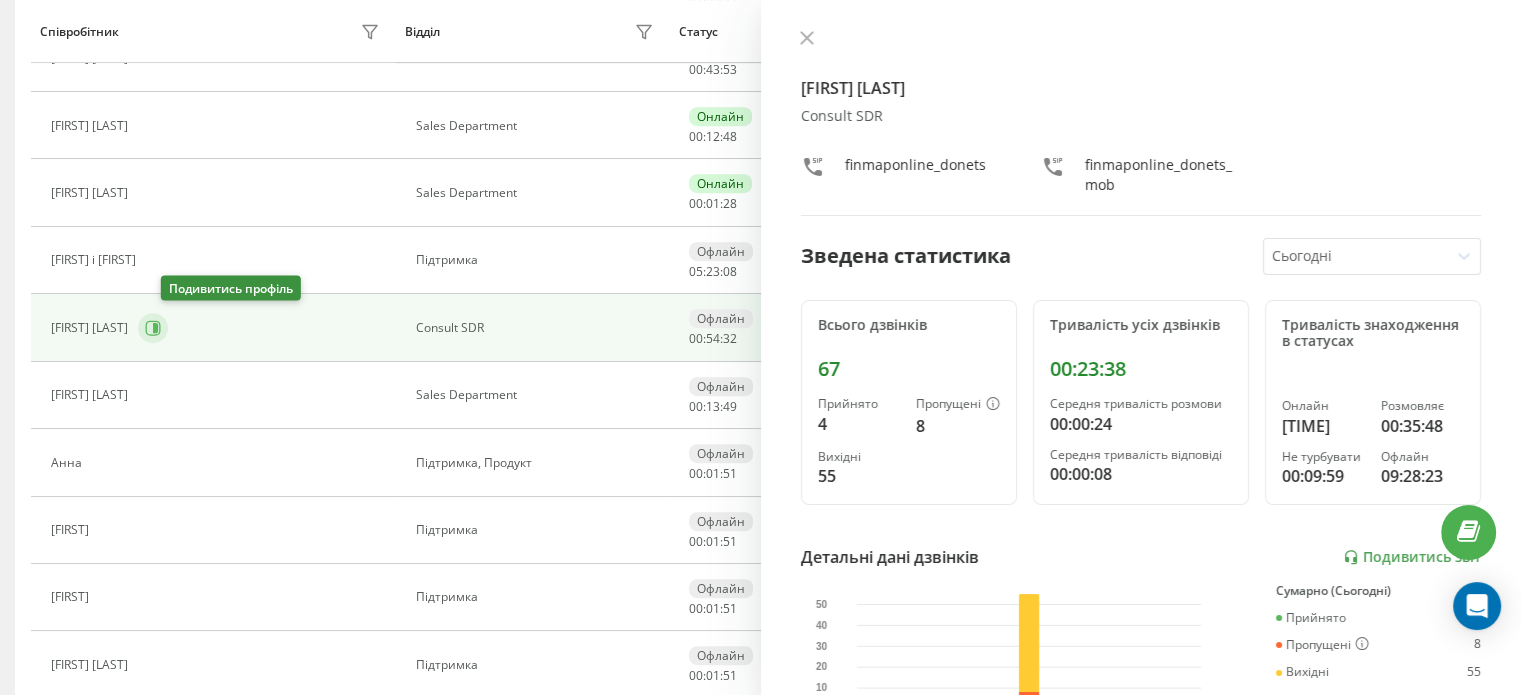 click 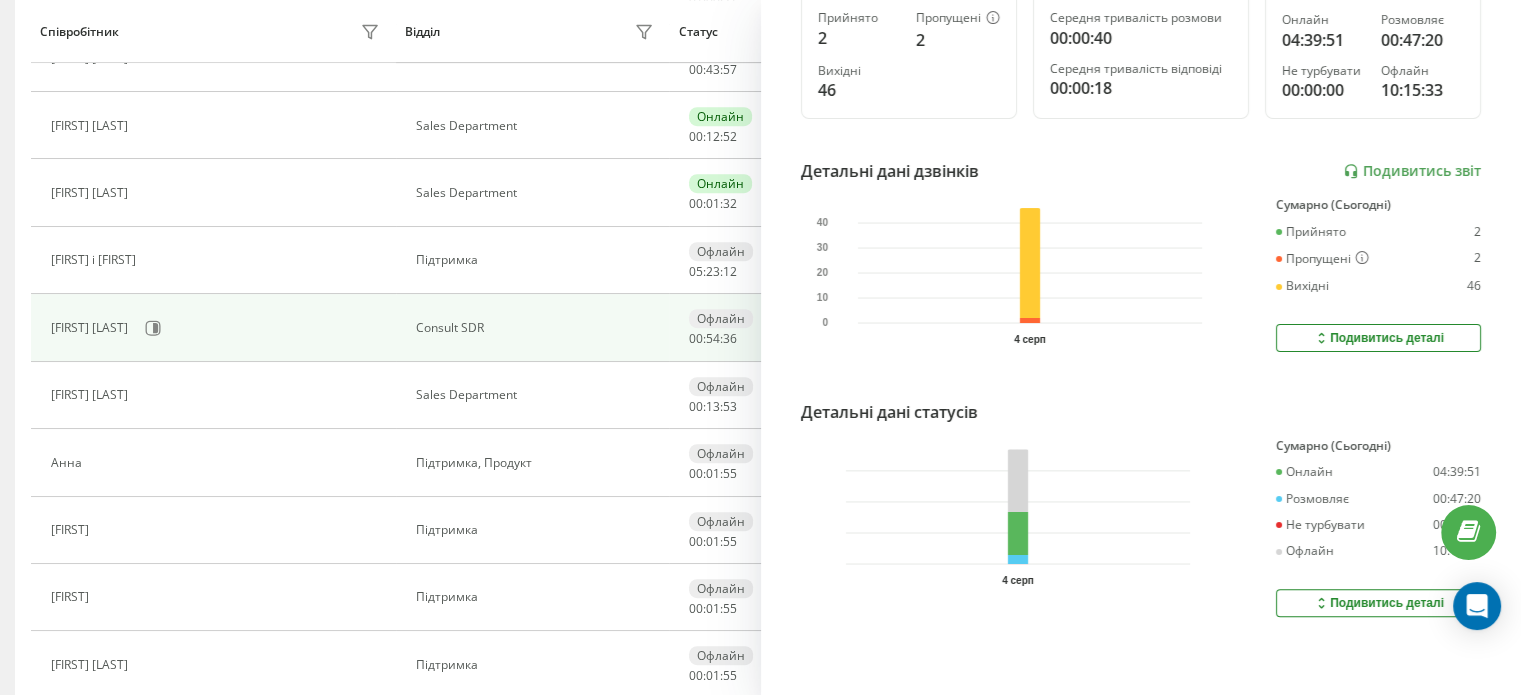 scroll, scrollTop: 396, scrollLeft: 0, axis: vertical 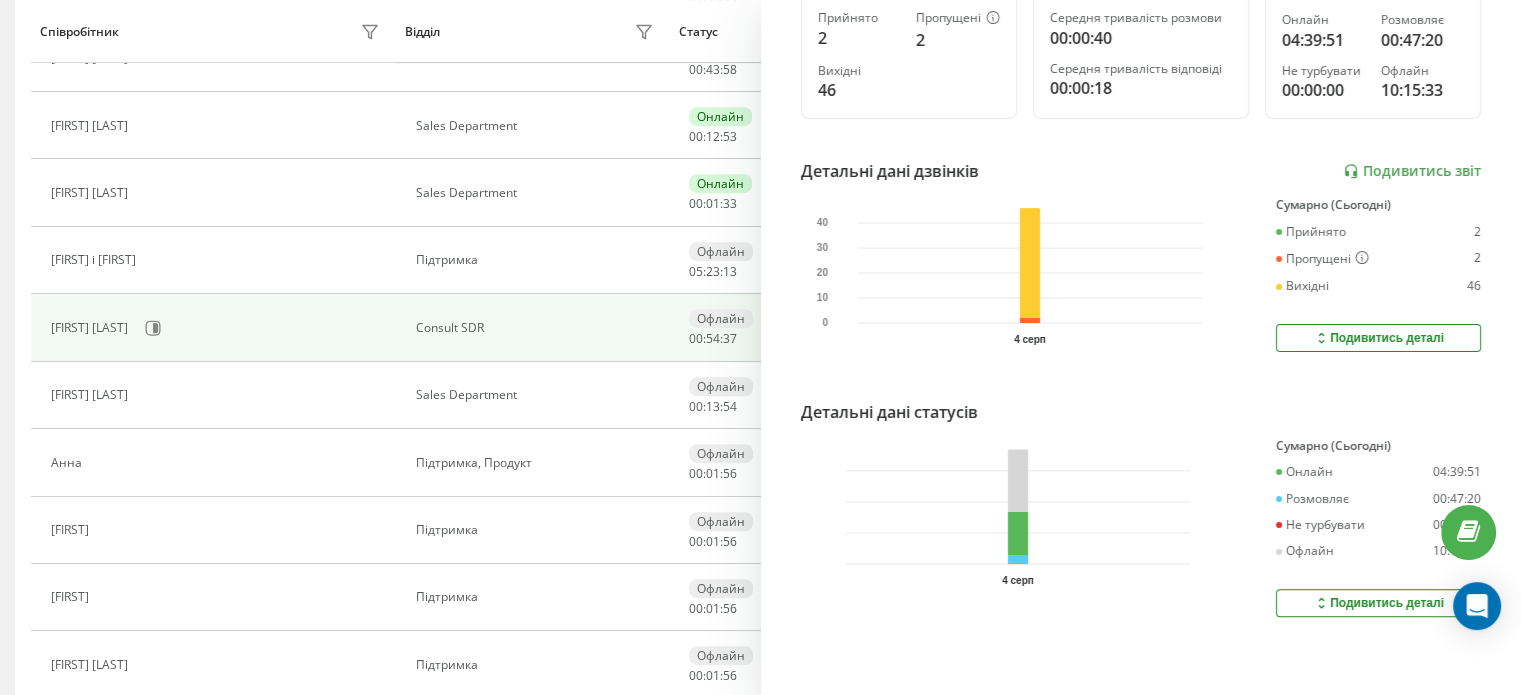 click on "Подивитись деталі" at bounding box center [1378, 603] 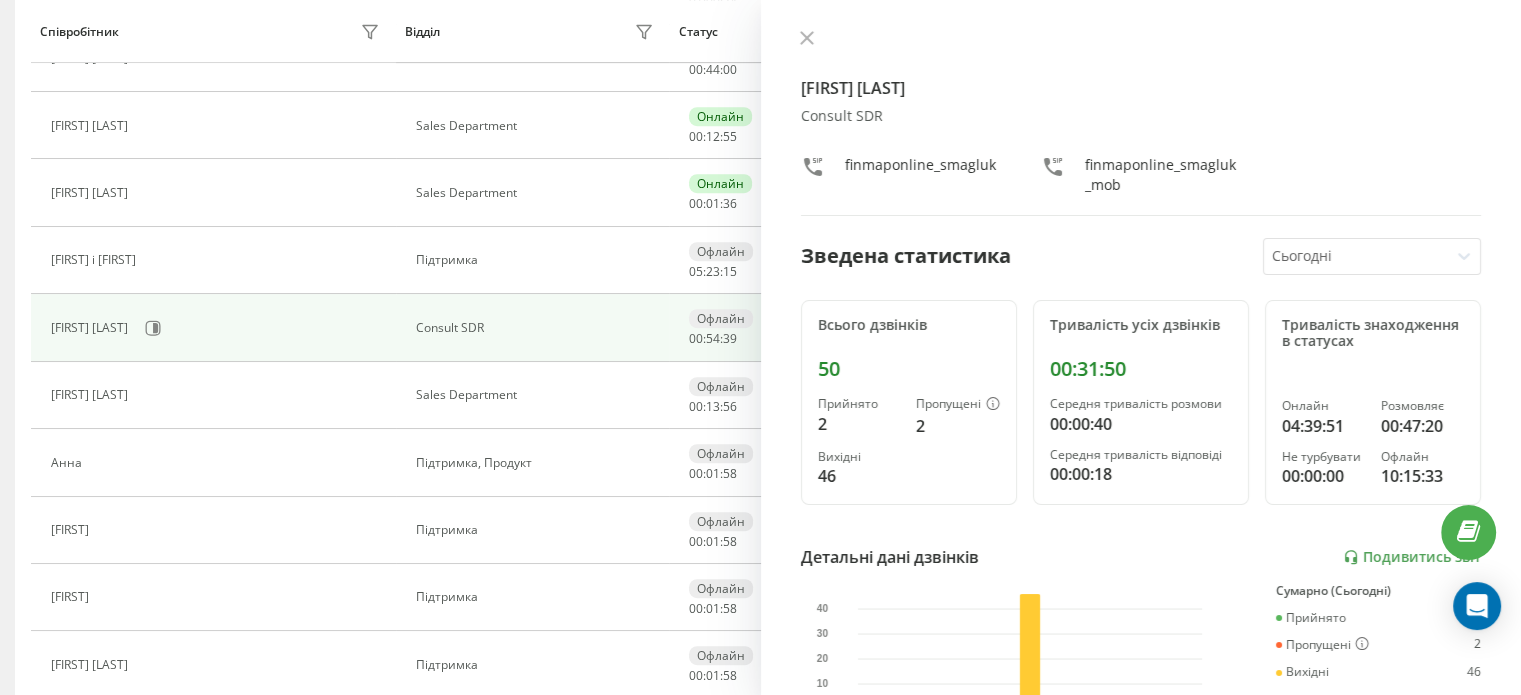 scroll, scrollTop: 0, scrollLeft: 0, axis: both 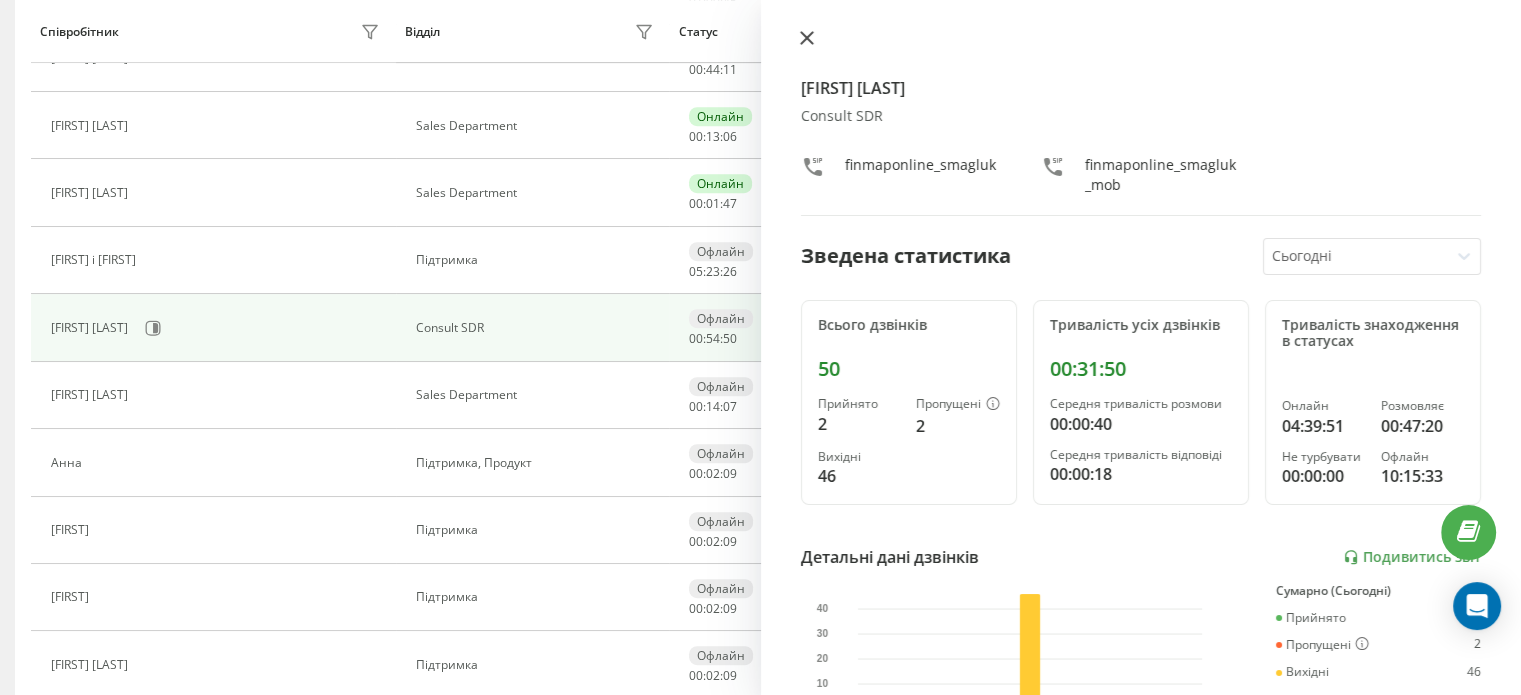 click 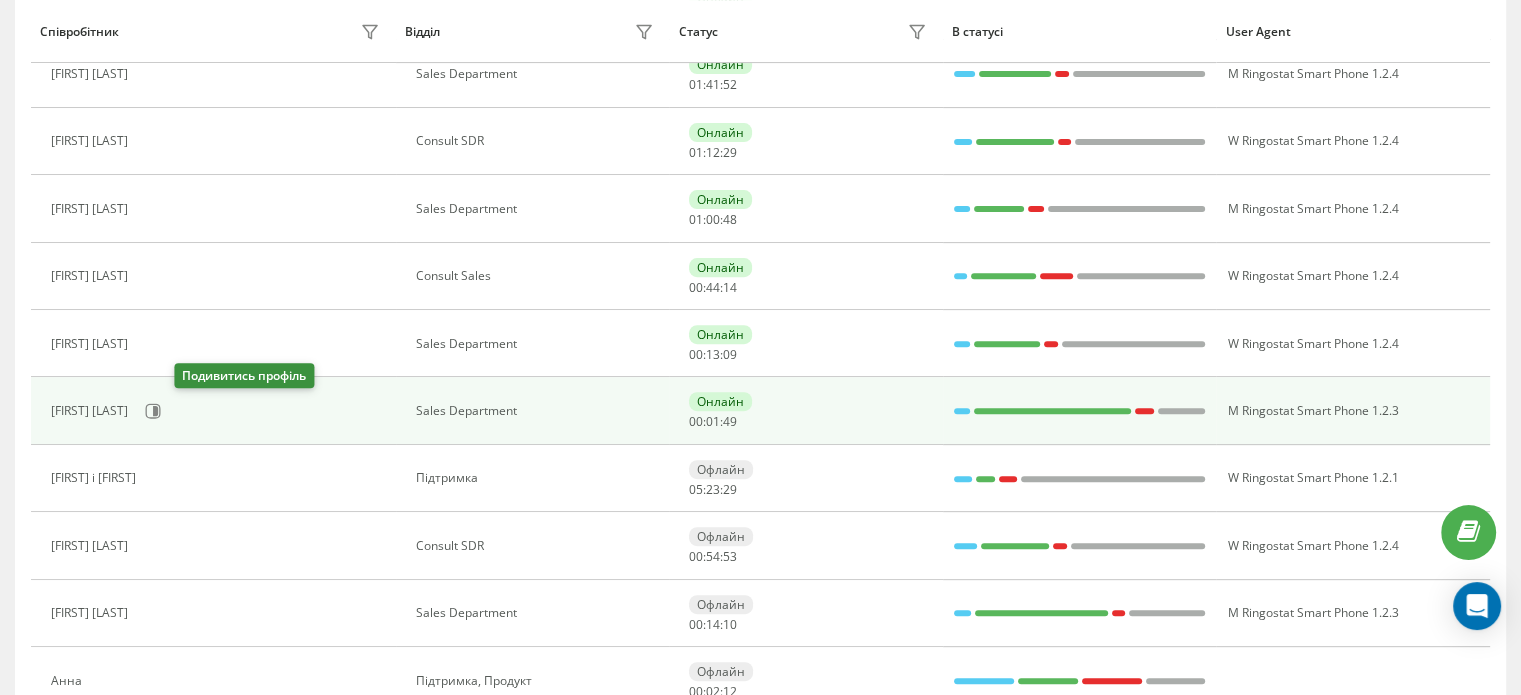 scroll, scrollTop: 600, scrollLeft: 0, axis: vertical 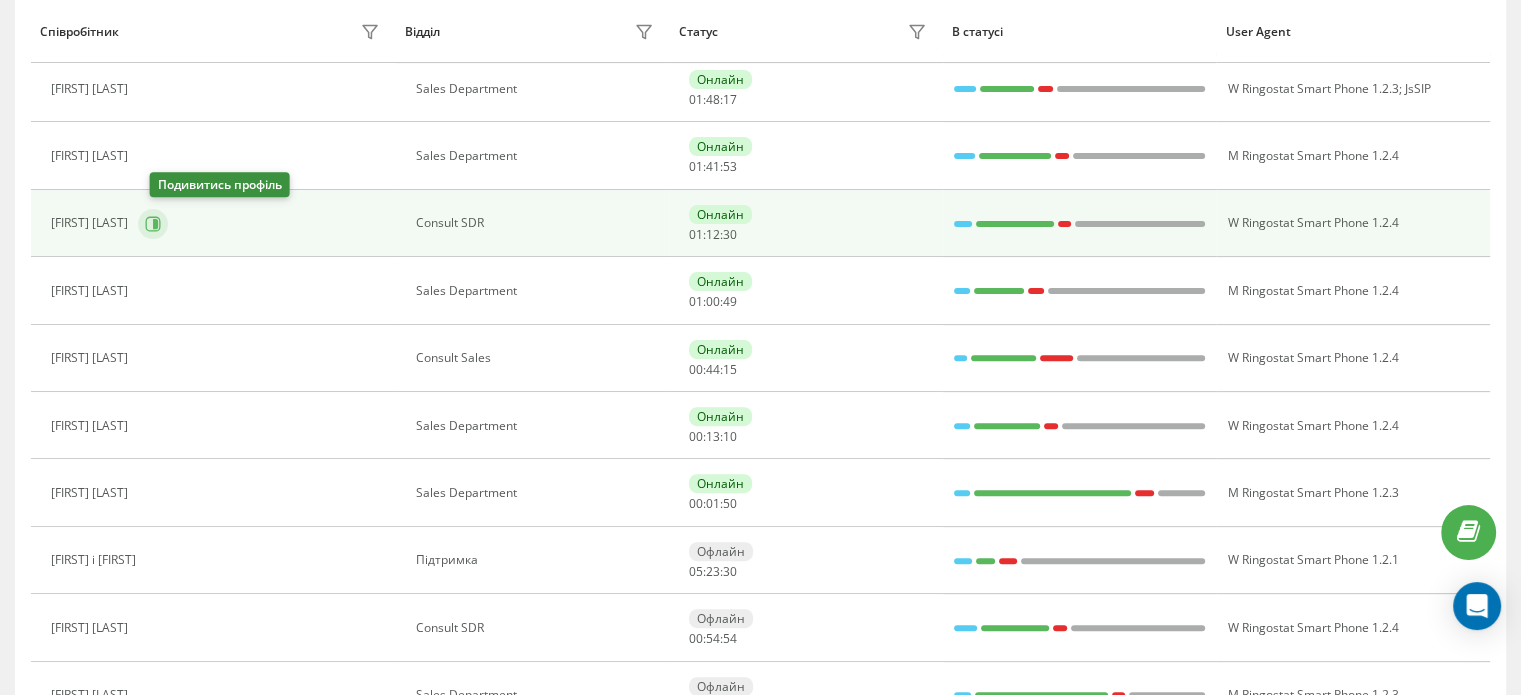 click 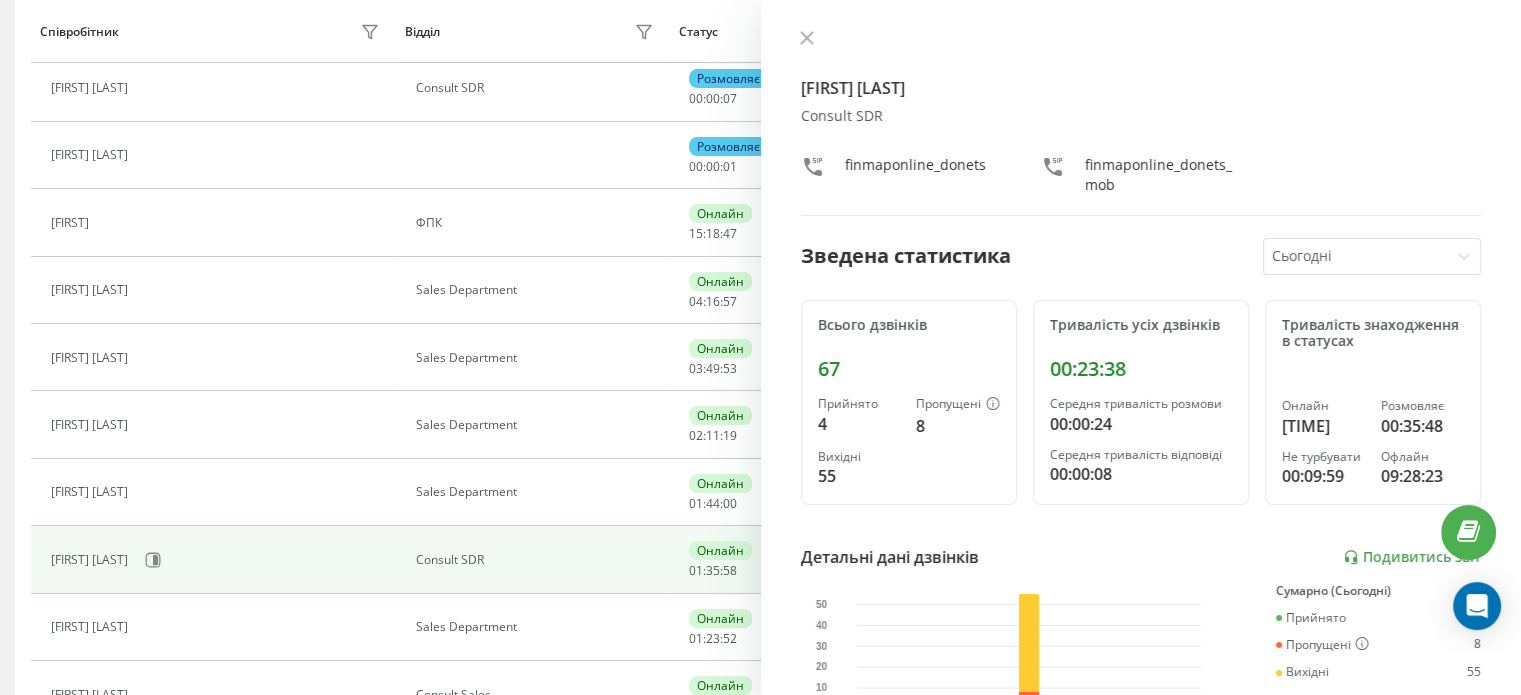 scroll, scrollTop: 0, scrollLeft: 0, axis: both 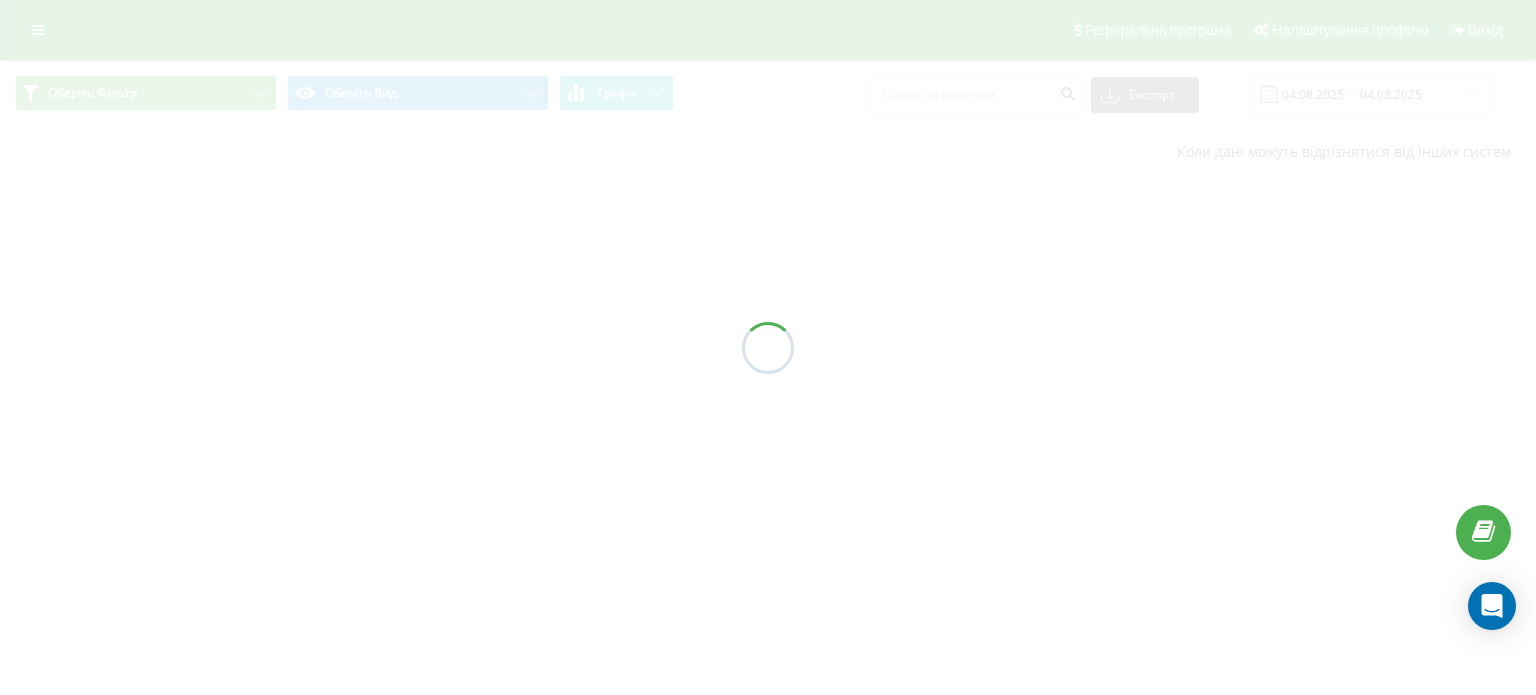 type on "04.08.2025  -  05.08.2025" 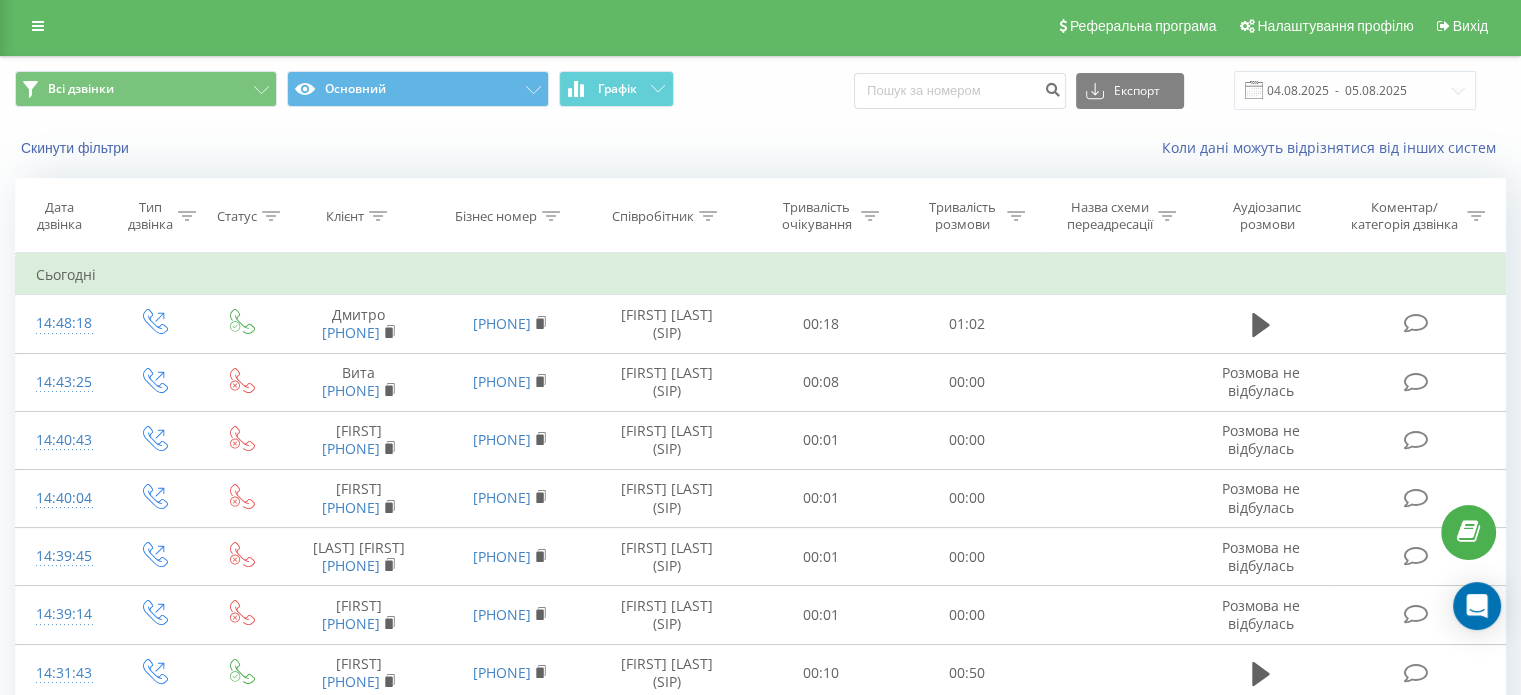 scroll, scrollTop: 0, scrollLeft: 0, axis: both 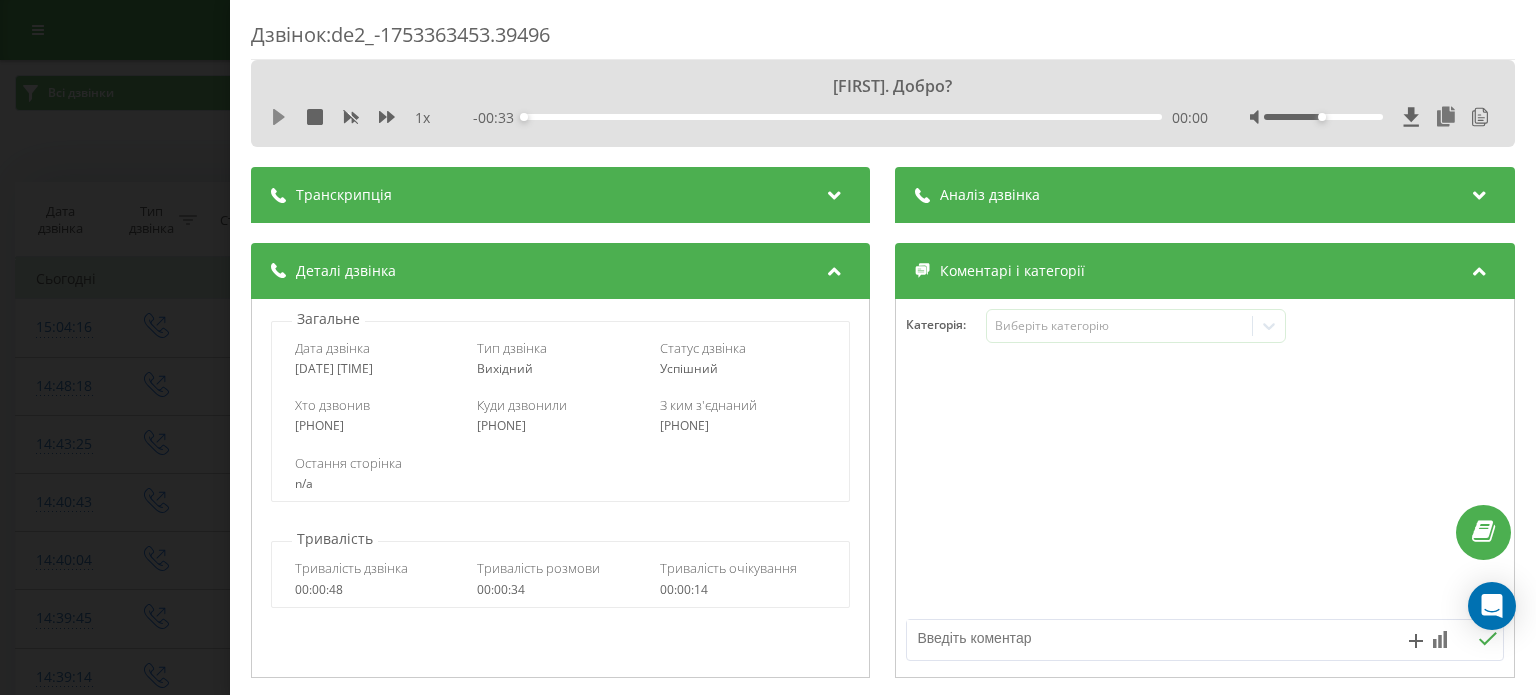 click 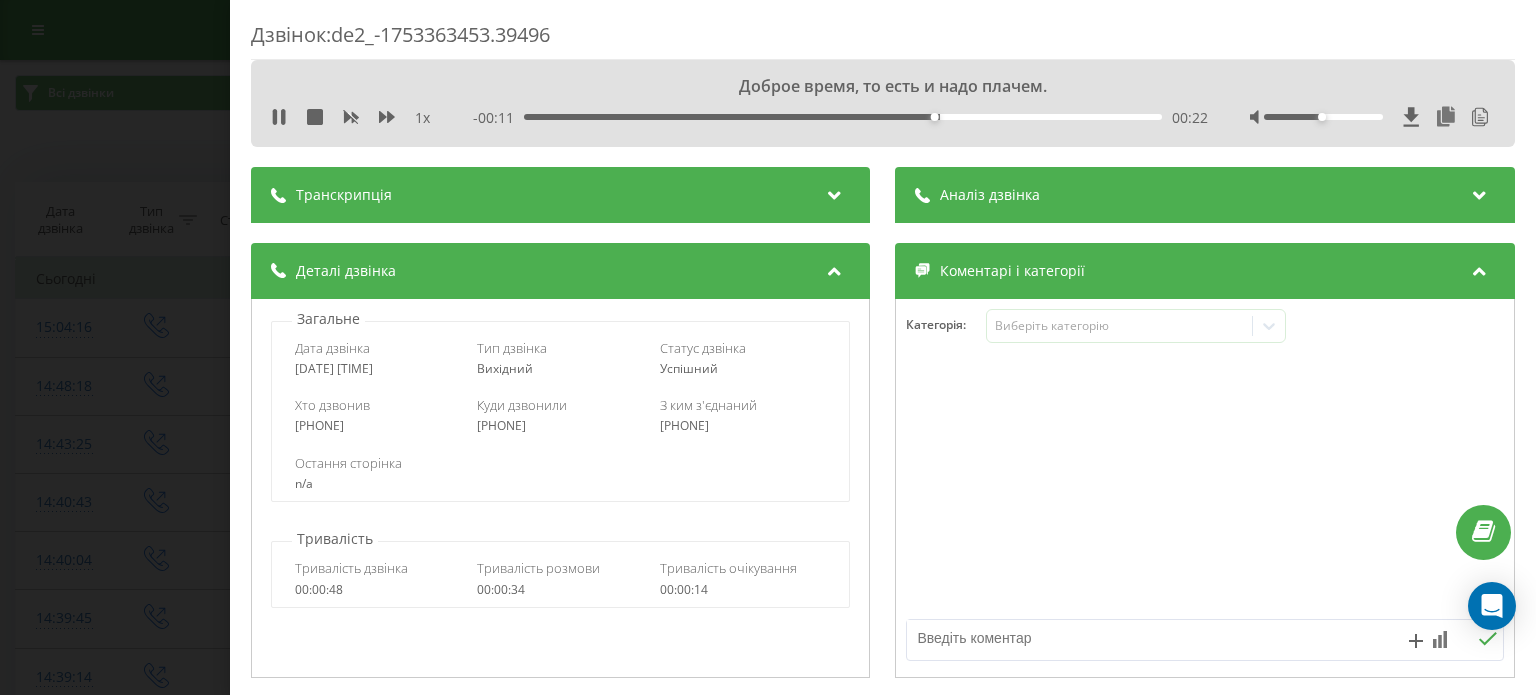 click on "Дзвінок :  de2_-1753363453.39496 Доброе время, то есть и надо плачем.   1 x  - 00:11 00:22   00:22   Транскрипція 00:00 Галя. Добро? 00:00 Олексій, доброго дня. Дмитро до вас телефонує в менеджер FINMAP. 00:08 М-м 00:10 Домовлялися пізніше з вами зв'язати це стособно рішення на рахунок підключенню сервісу? Що ви взагалі подумаєте чи... 00:16 Та ну поки прозапанються, тому що заїдно не сподіваєте і часто 00:18 Доброе время, то есть и надо плачем. 00:22 Давайте, якщо там щось з'явиться трошки у мене інформація я сам не буду. Доброго? 00:32 Так дякую Аналіз дзвінка Назва профілю SQL Тема діалогу Підсумок дзвінка 2 1 1" at bounding box center (768, 347) 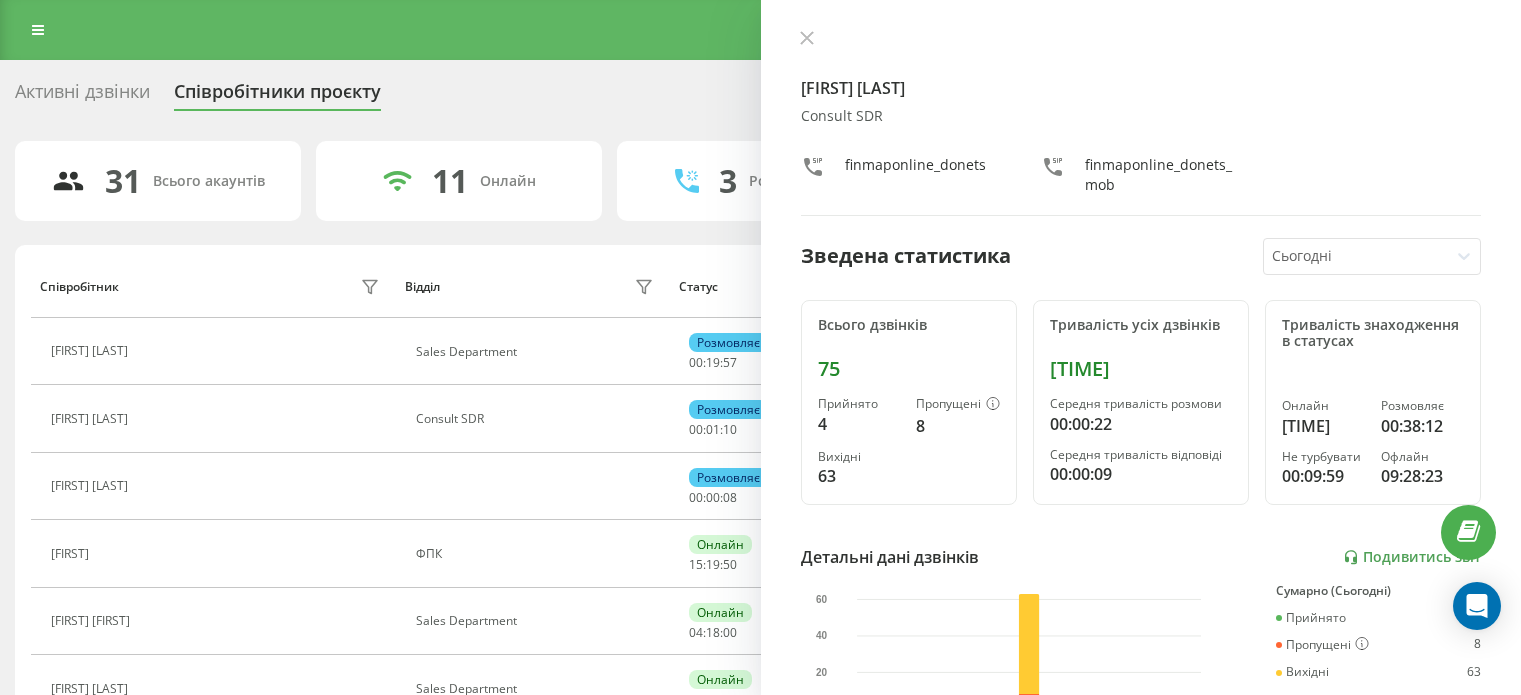 scroll, scrollTop: 0, scrollLeft: 0, axis: both 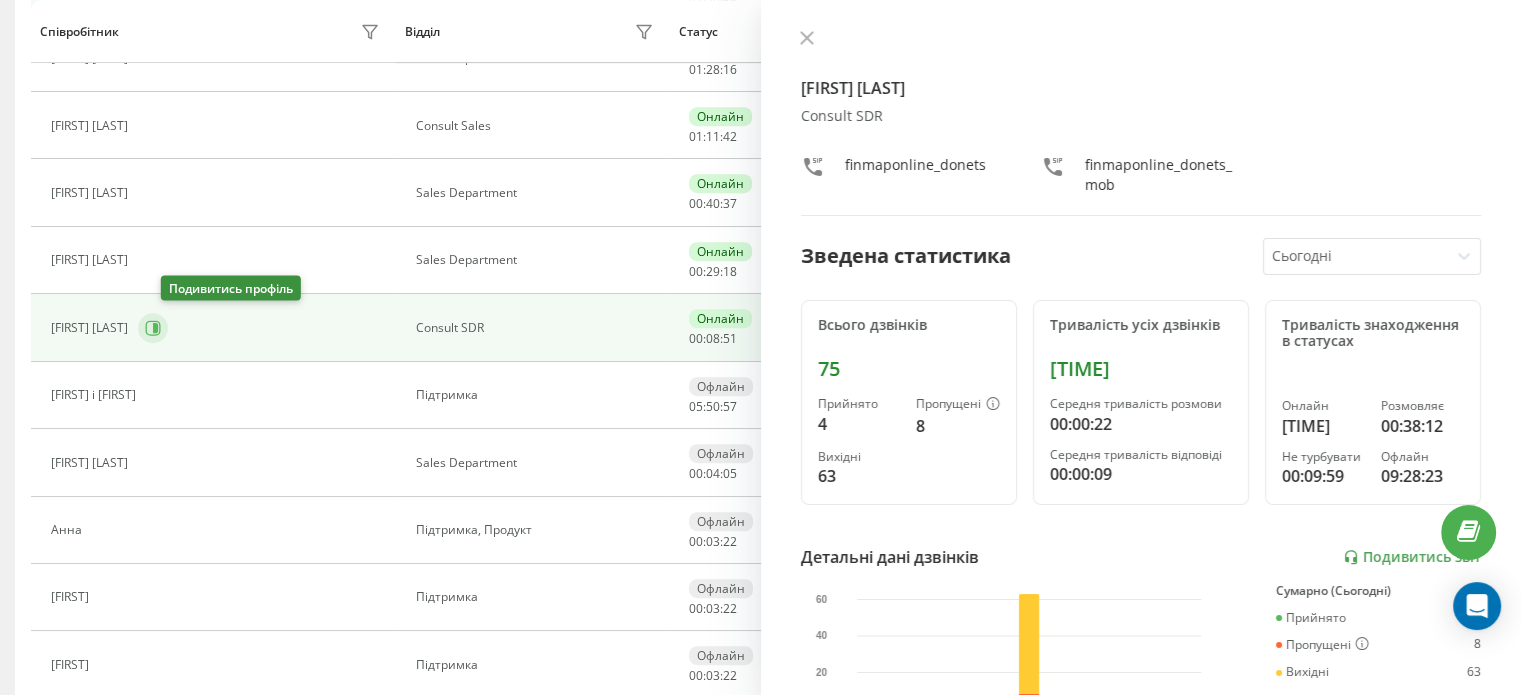 click 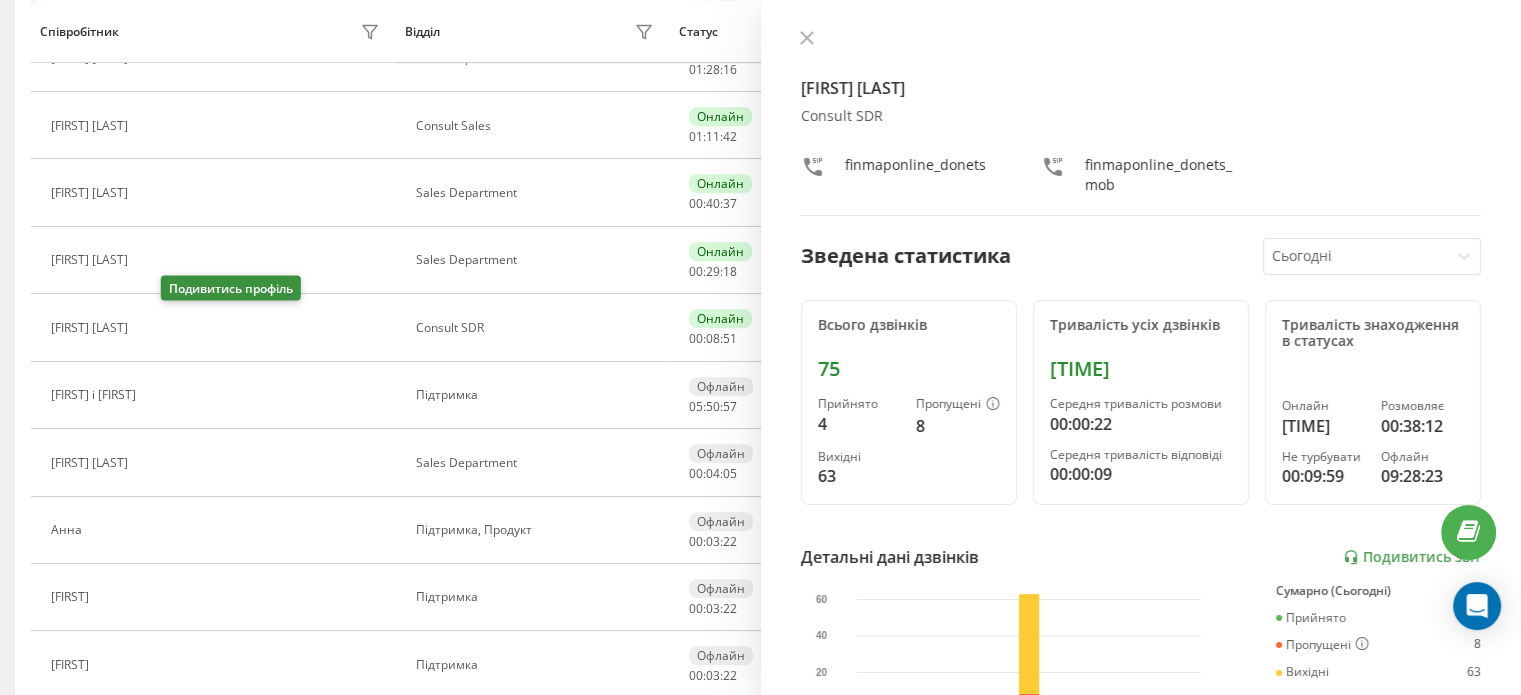 scroll, scrollTop: 904, scrollLeft: 0, axis: vertical 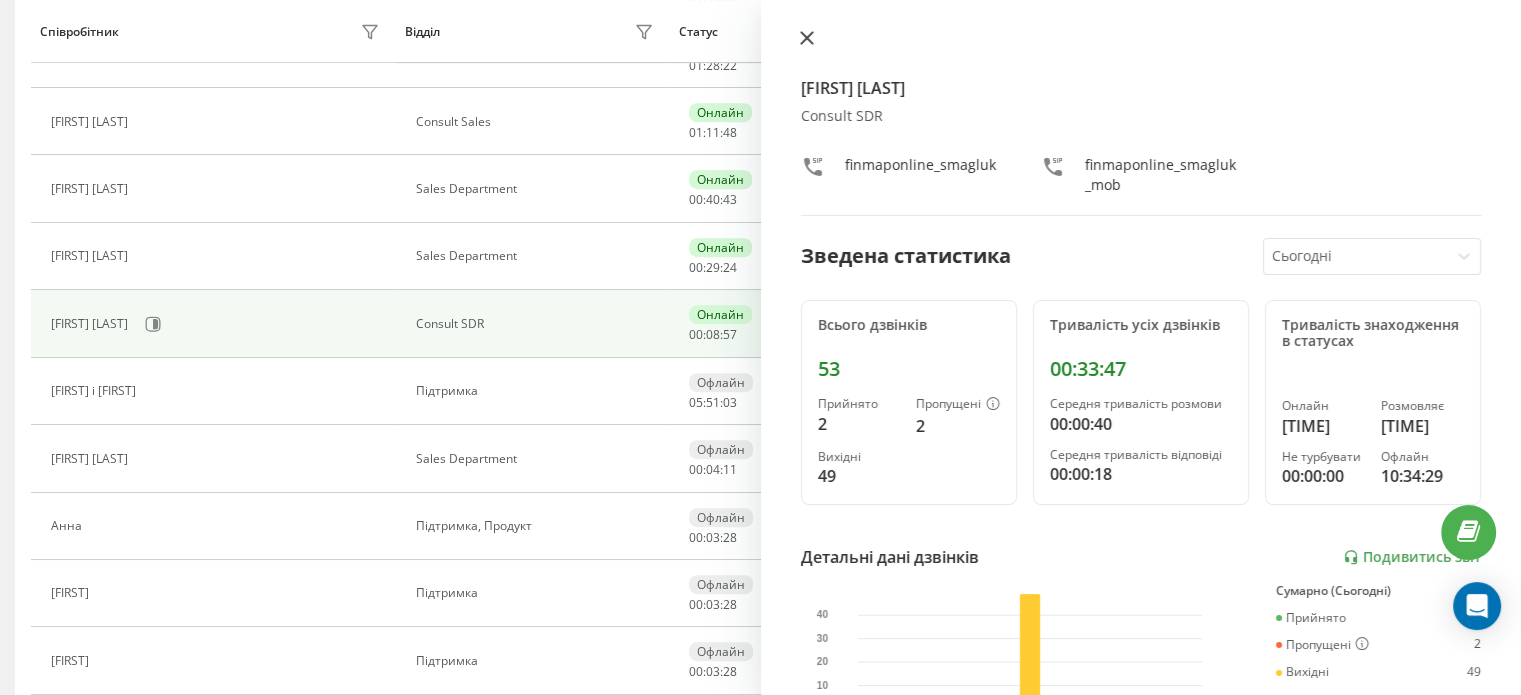 click 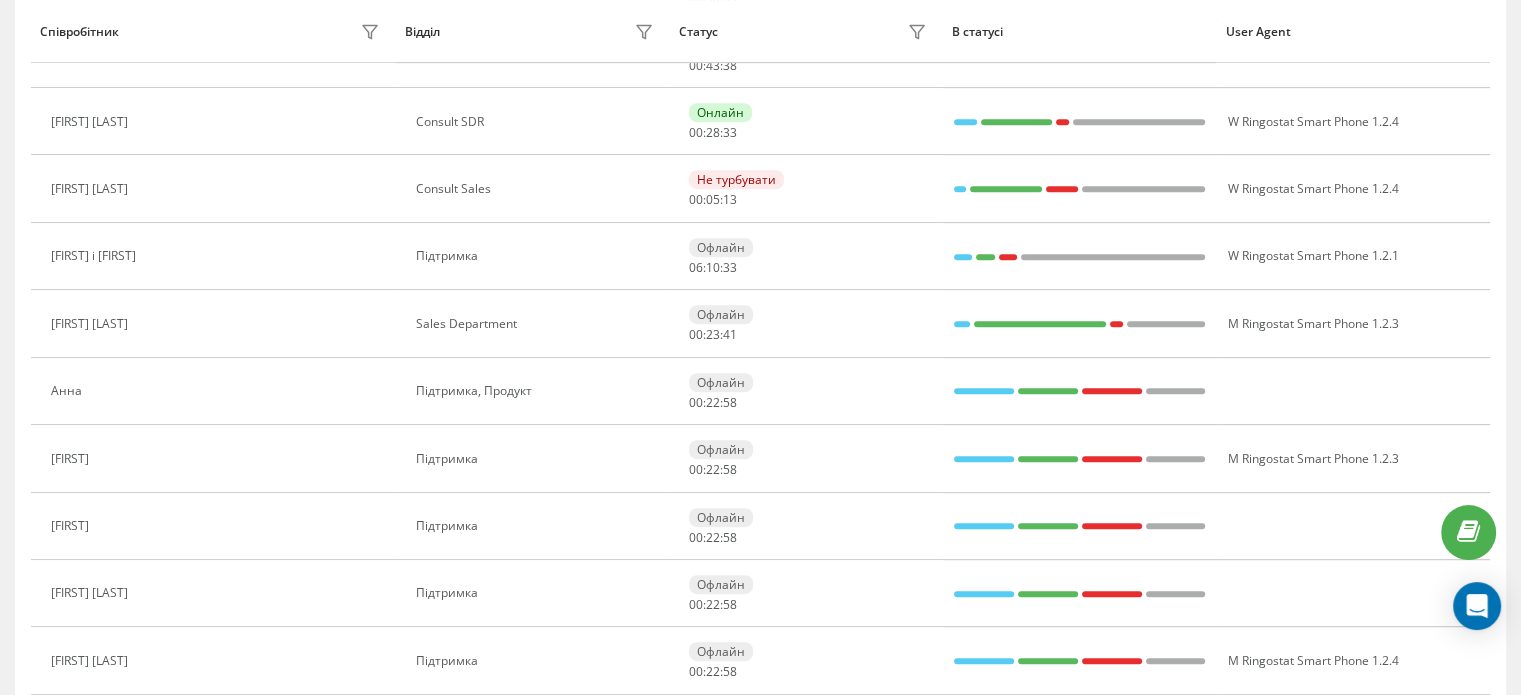 scroll, scrollTop: 164, scrollLeft: 0, axis: vertical 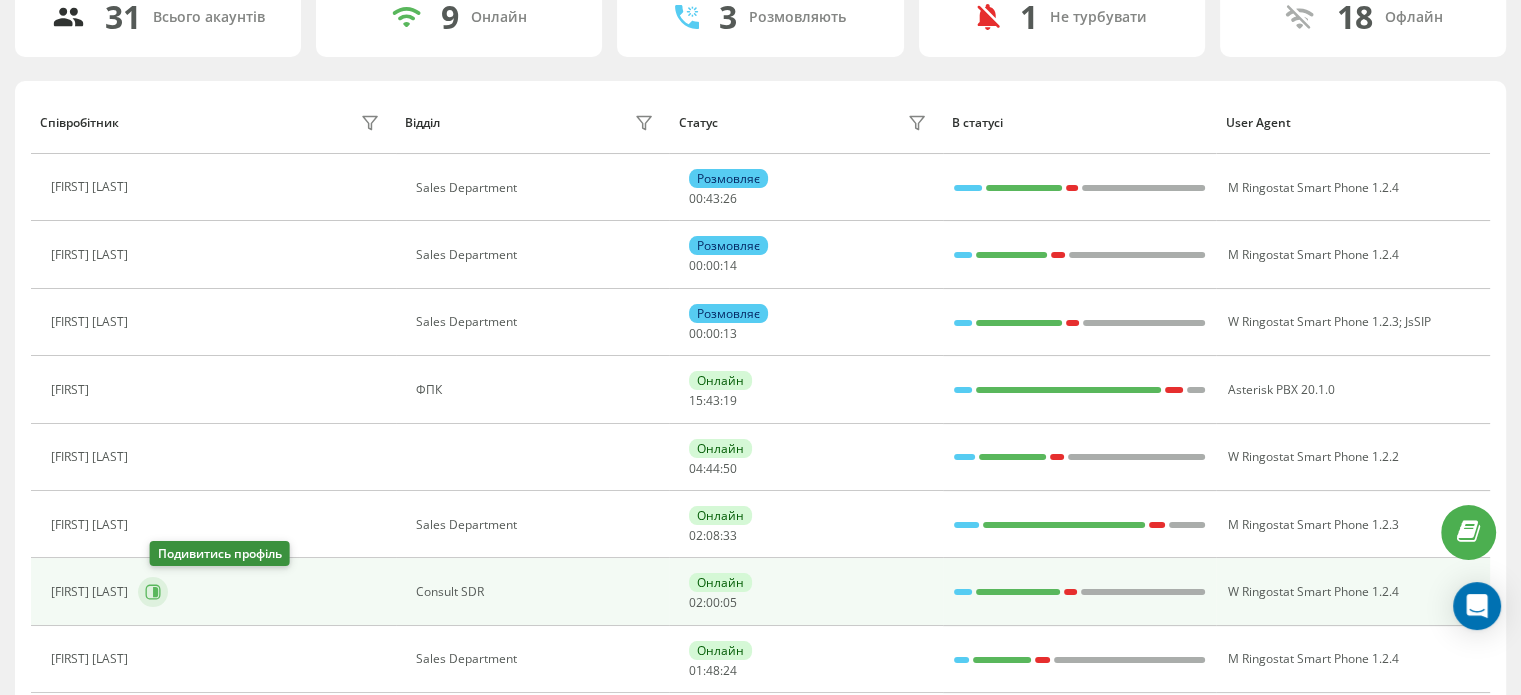 click 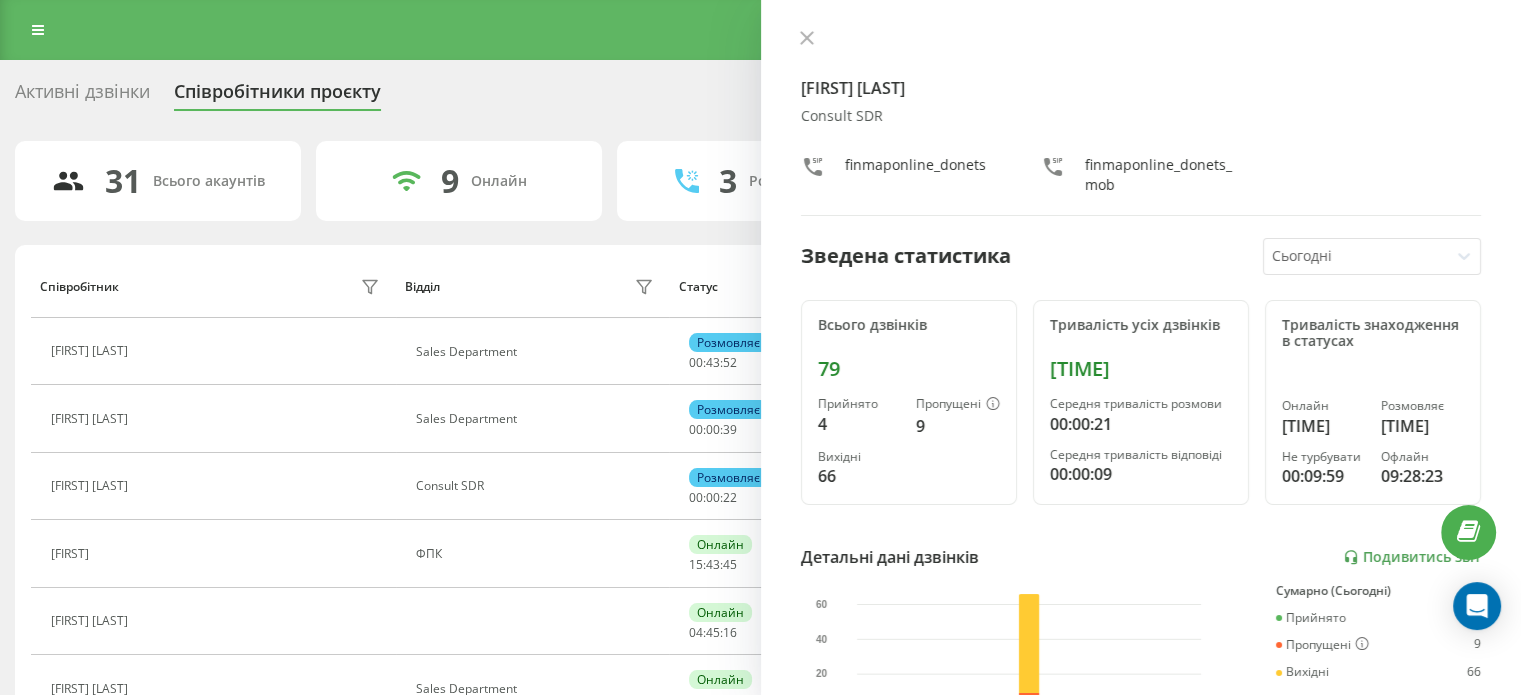 scroll, scrollTop: 100, scrollLeft: 0, axis: vertical 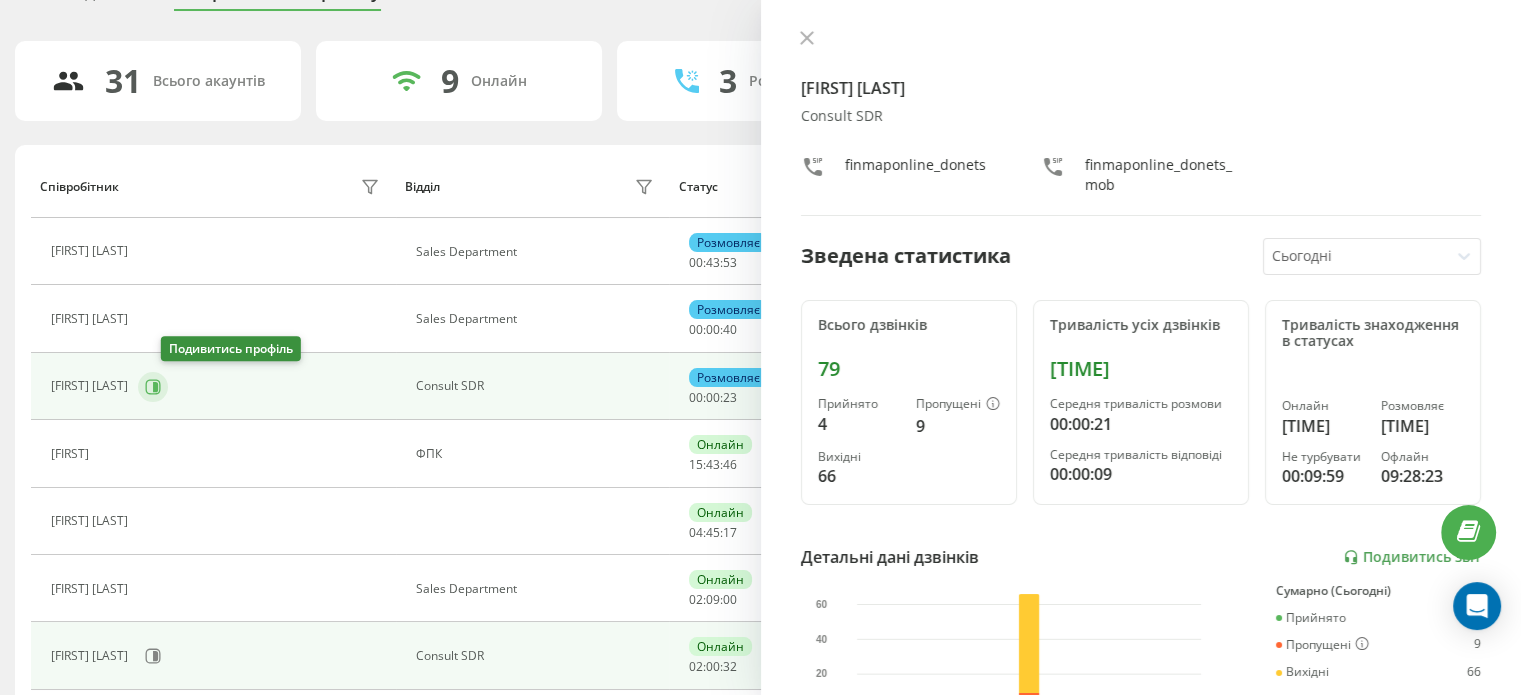 click 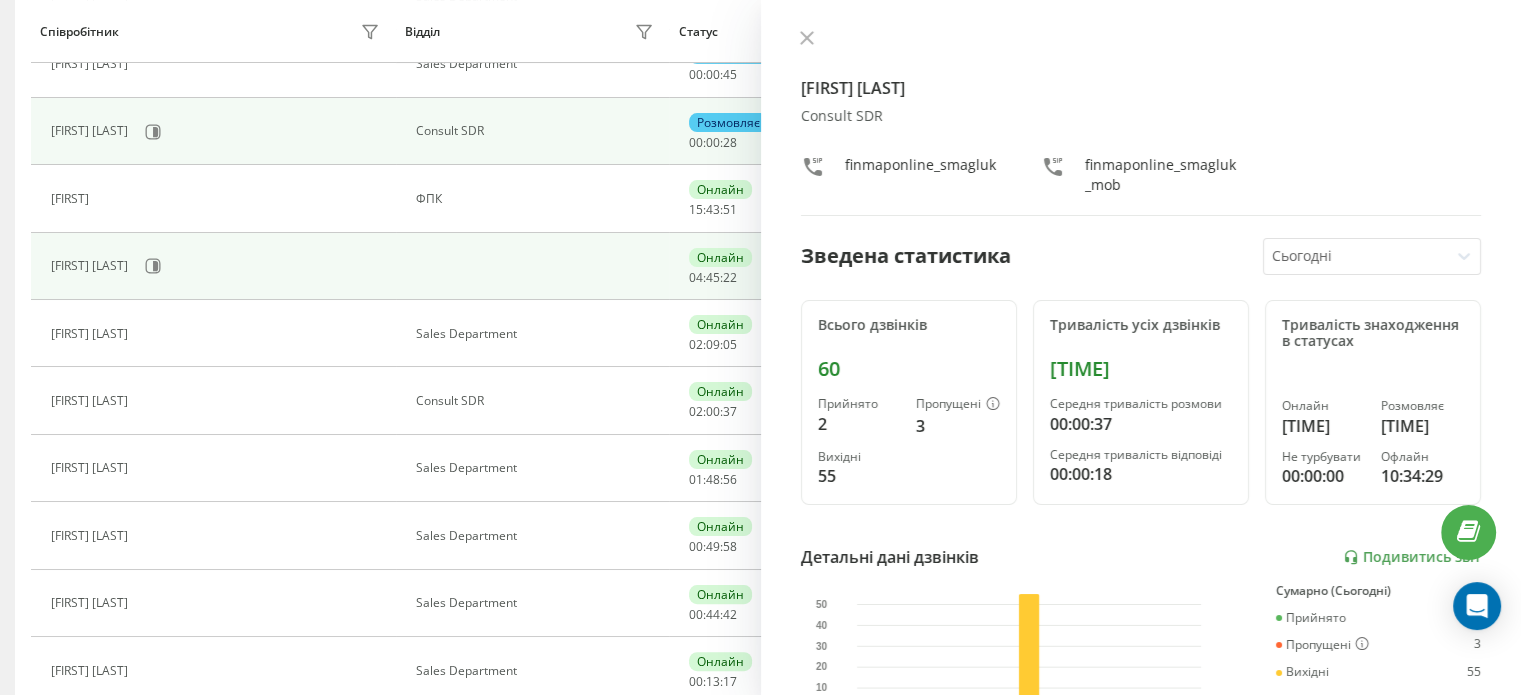 scroll, scrollTop: 400, scrollLeft: 0, axis: vertical 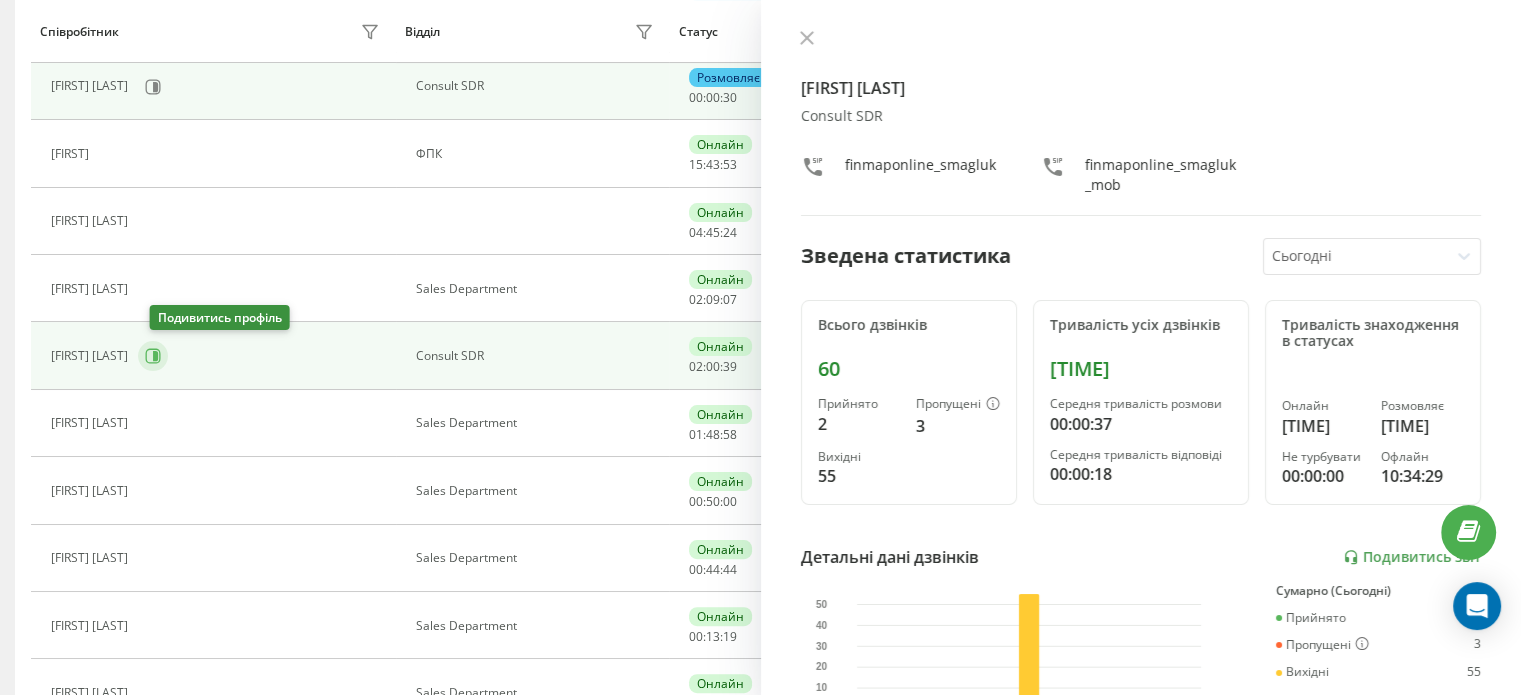 click 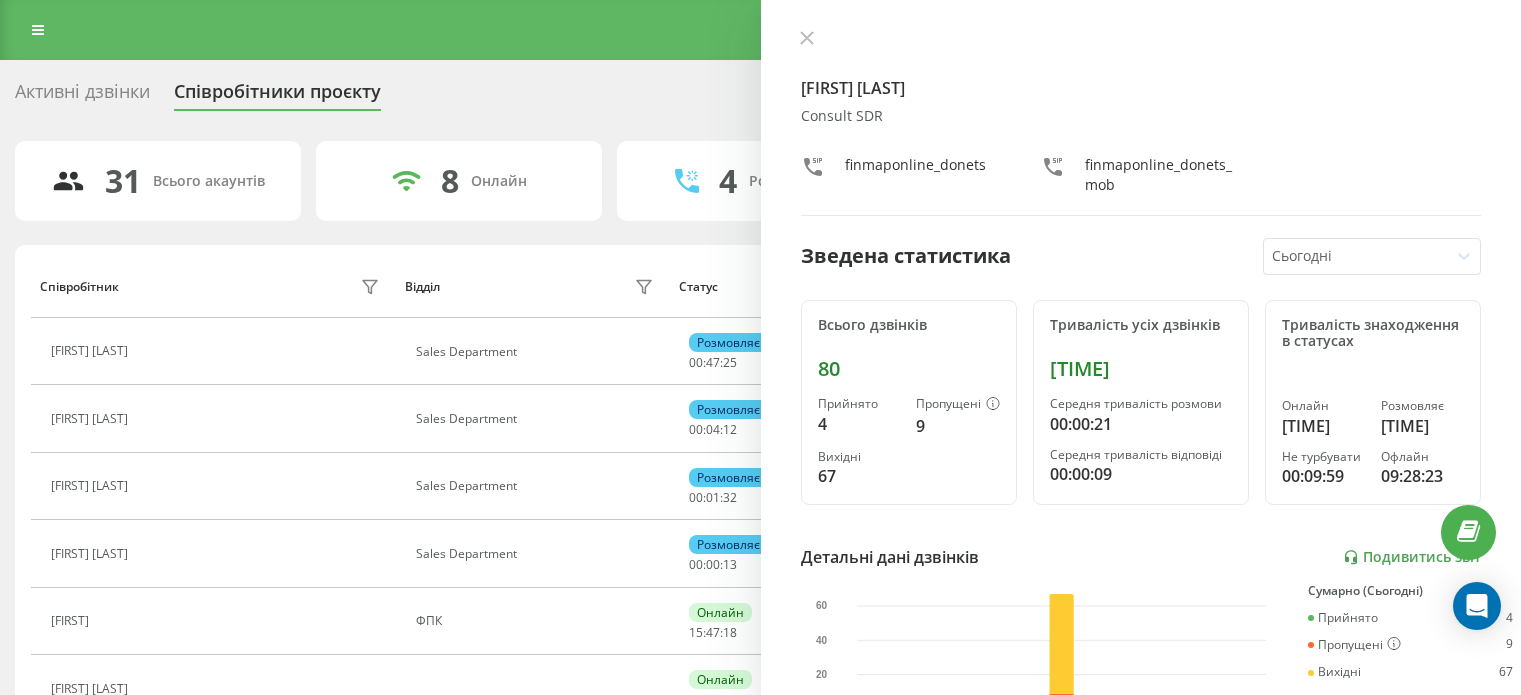 scroll, scrollTop: 400, scrollLeft: 0, axis: vertical 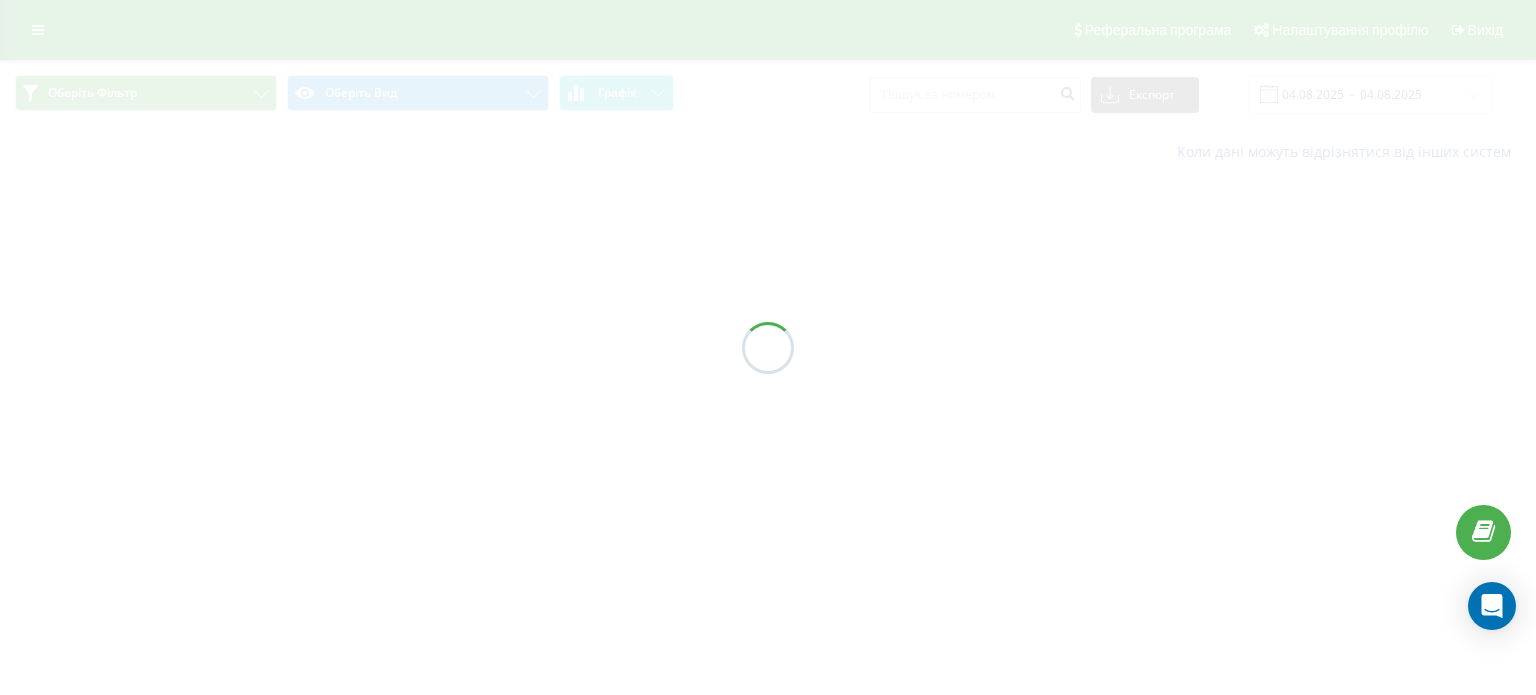 type on "04.08.2025  -  05.08.2025" 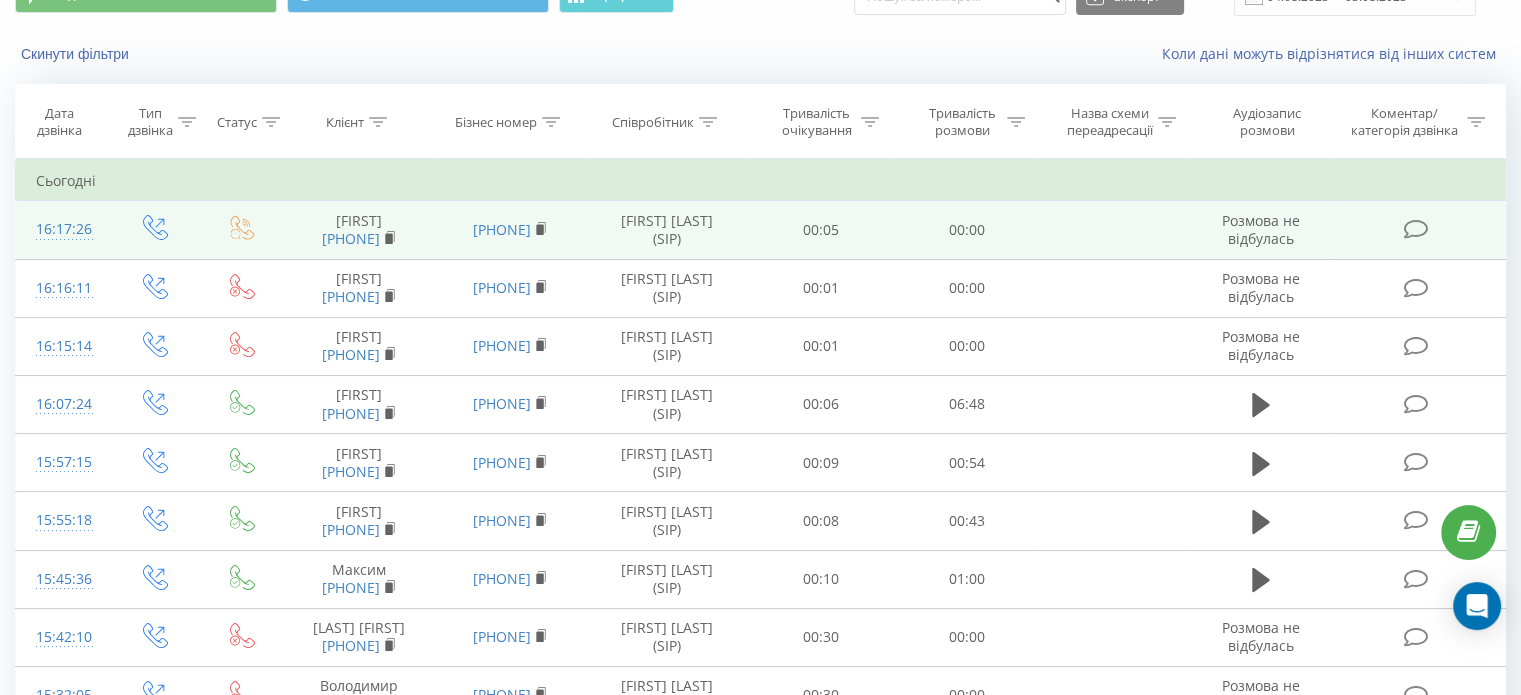 scroll, scrollTop: 100, scrollLeft: 0, axis: vertical 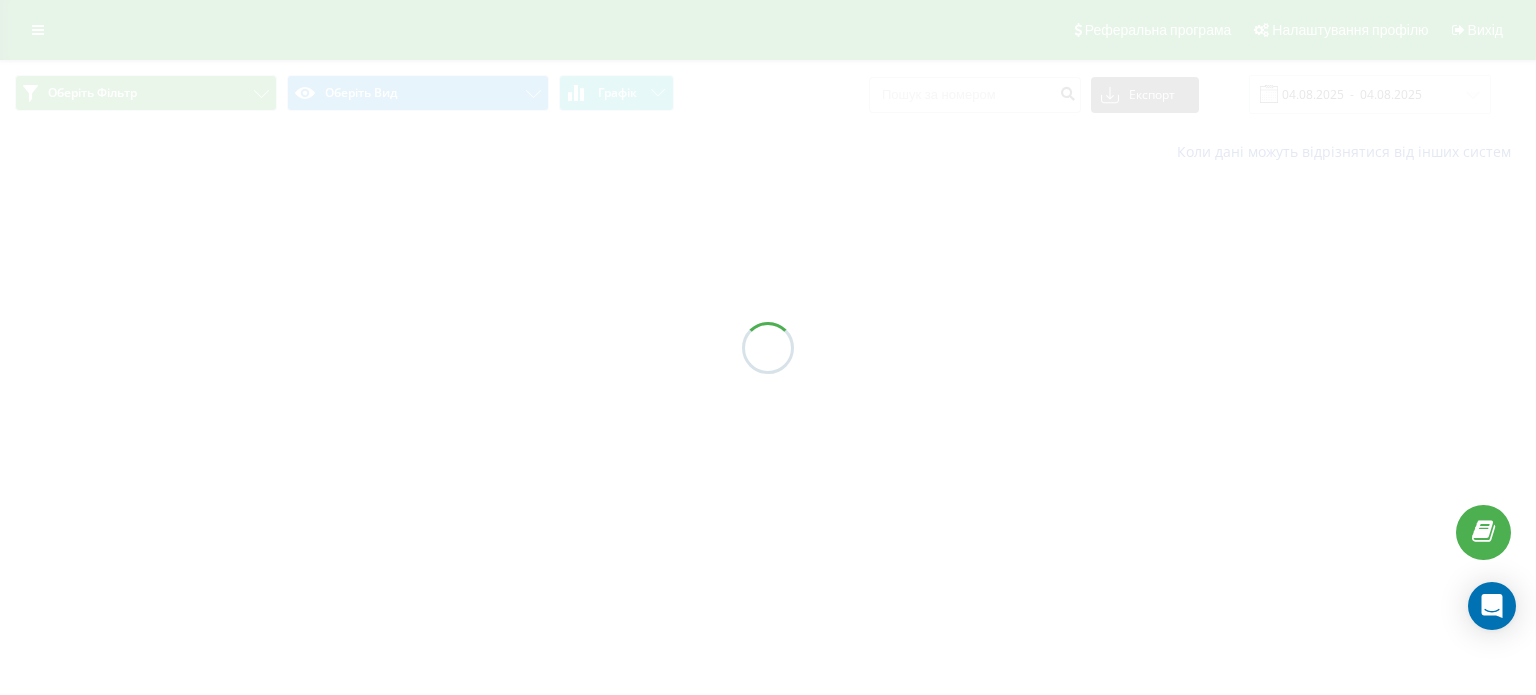 type on "04.08.2025  -  05.08.2025" 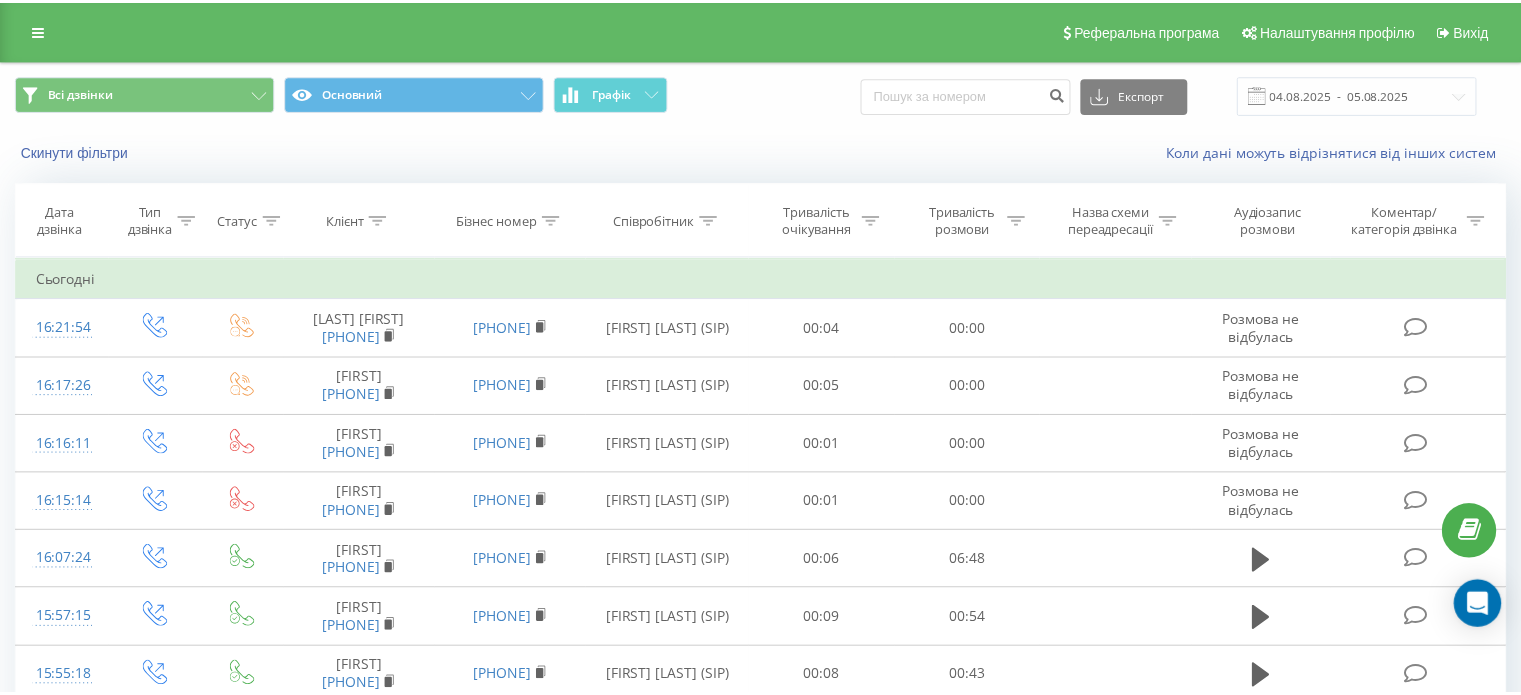 scroll, scrollTop: 0, scrollLeft: 0, axis: both 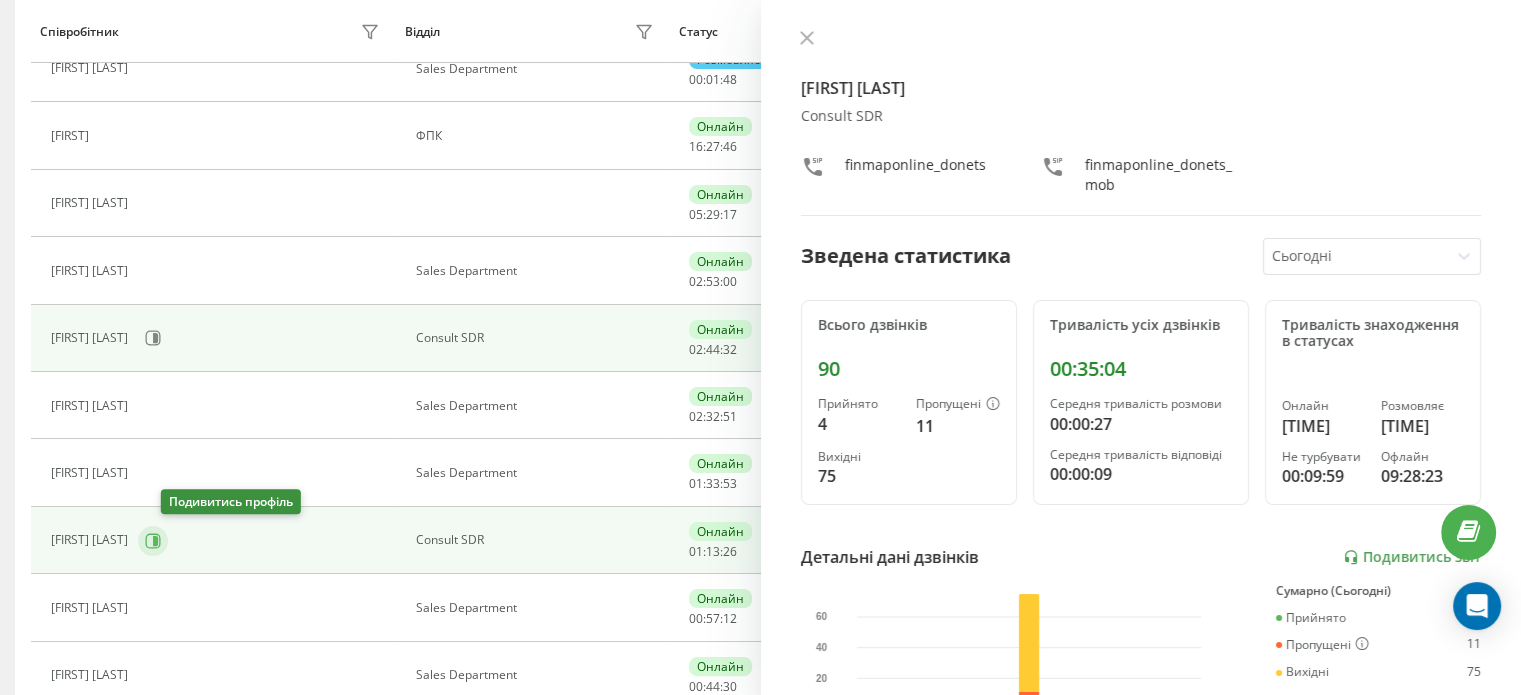 click at bounding box center (153, 541) 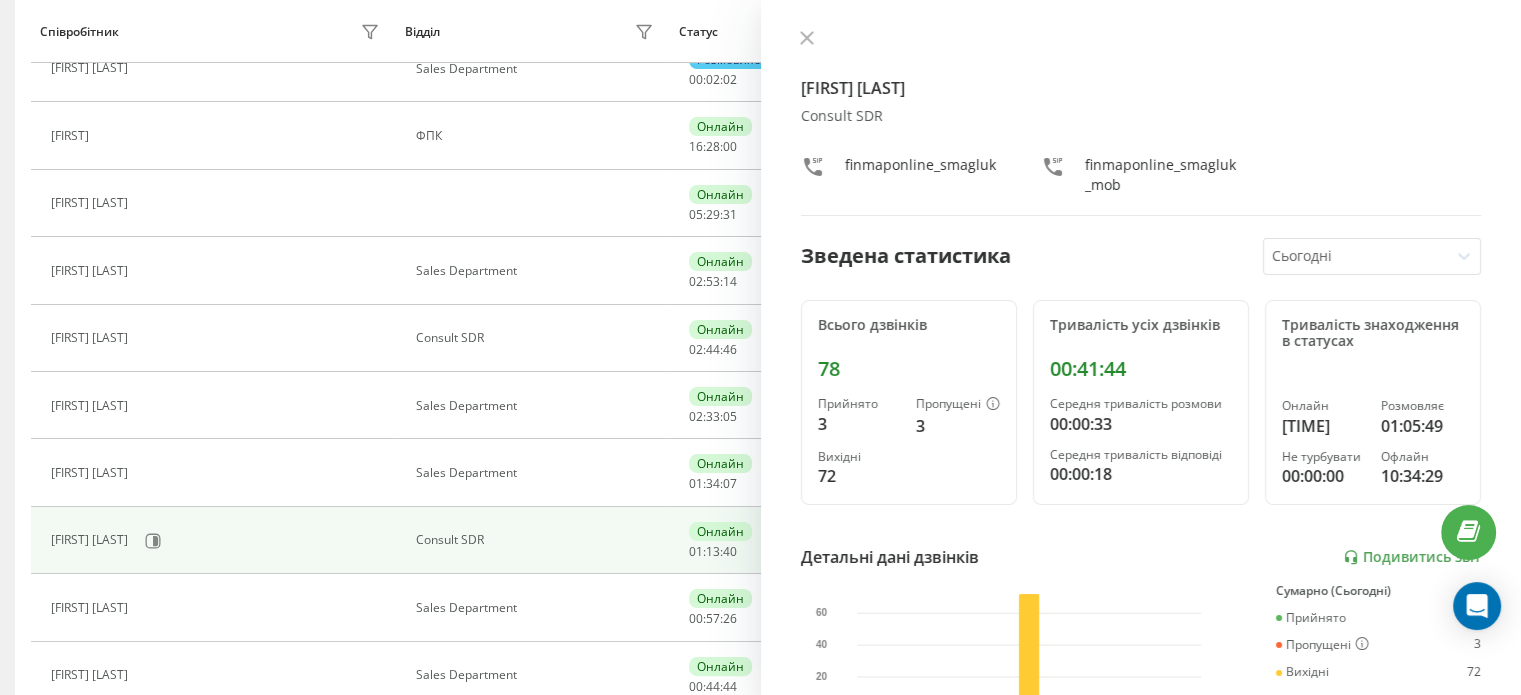 click on "Consult SDR" at bounding box center [537, 540] 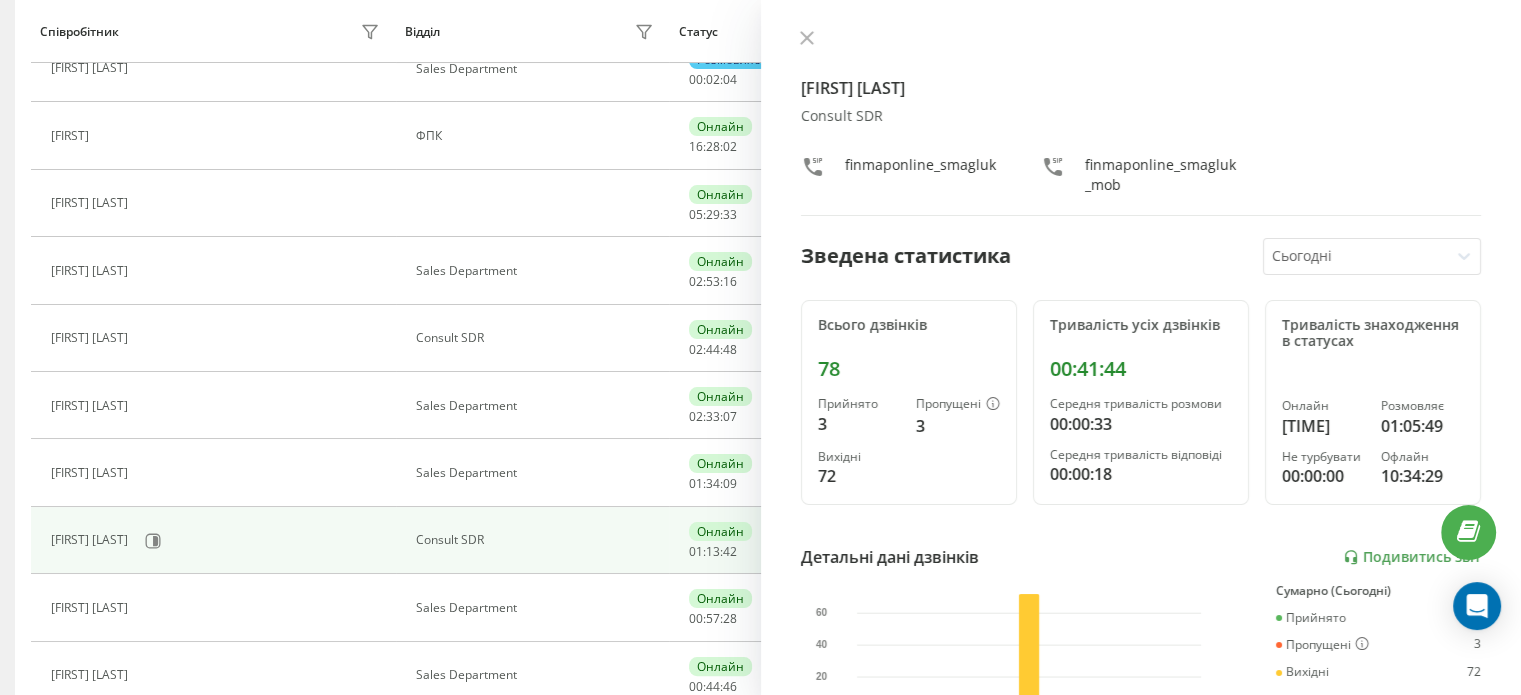 click 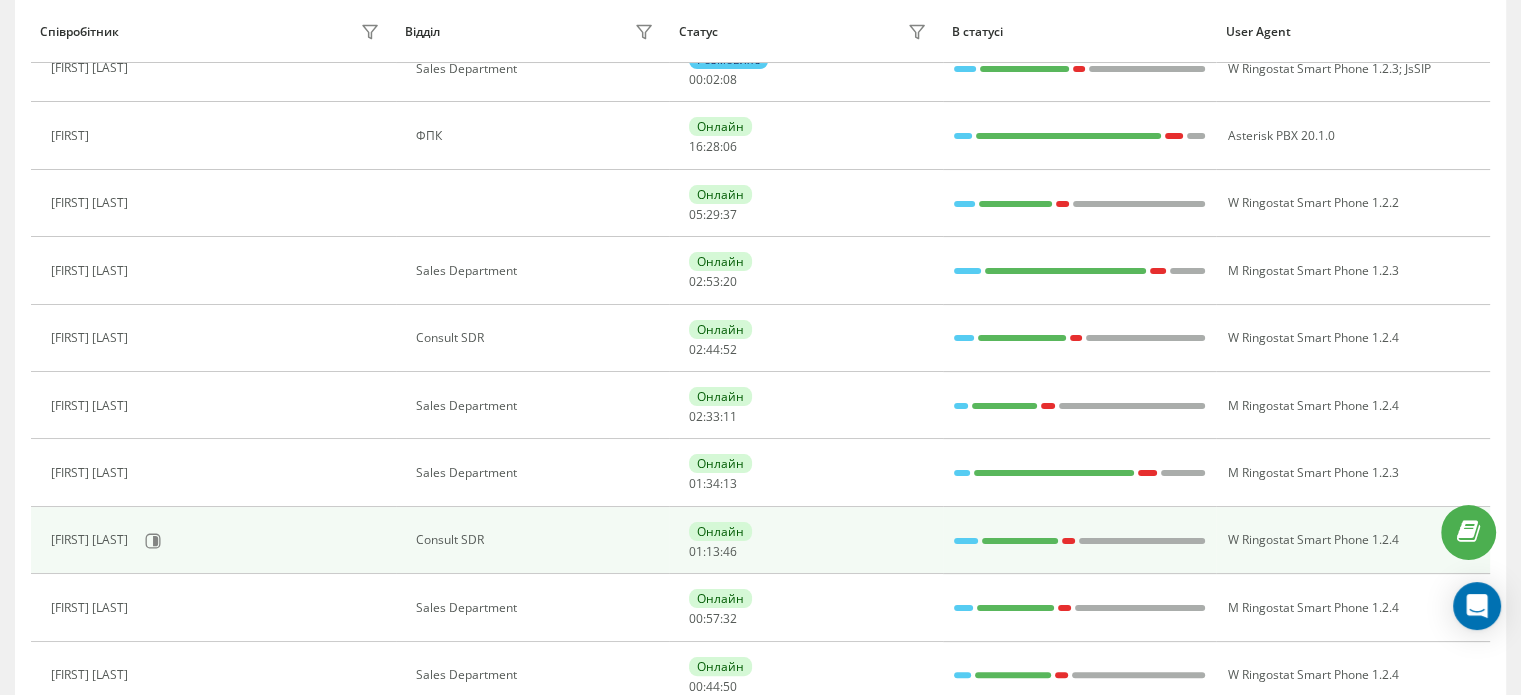 click at bounding box center (966, 541) 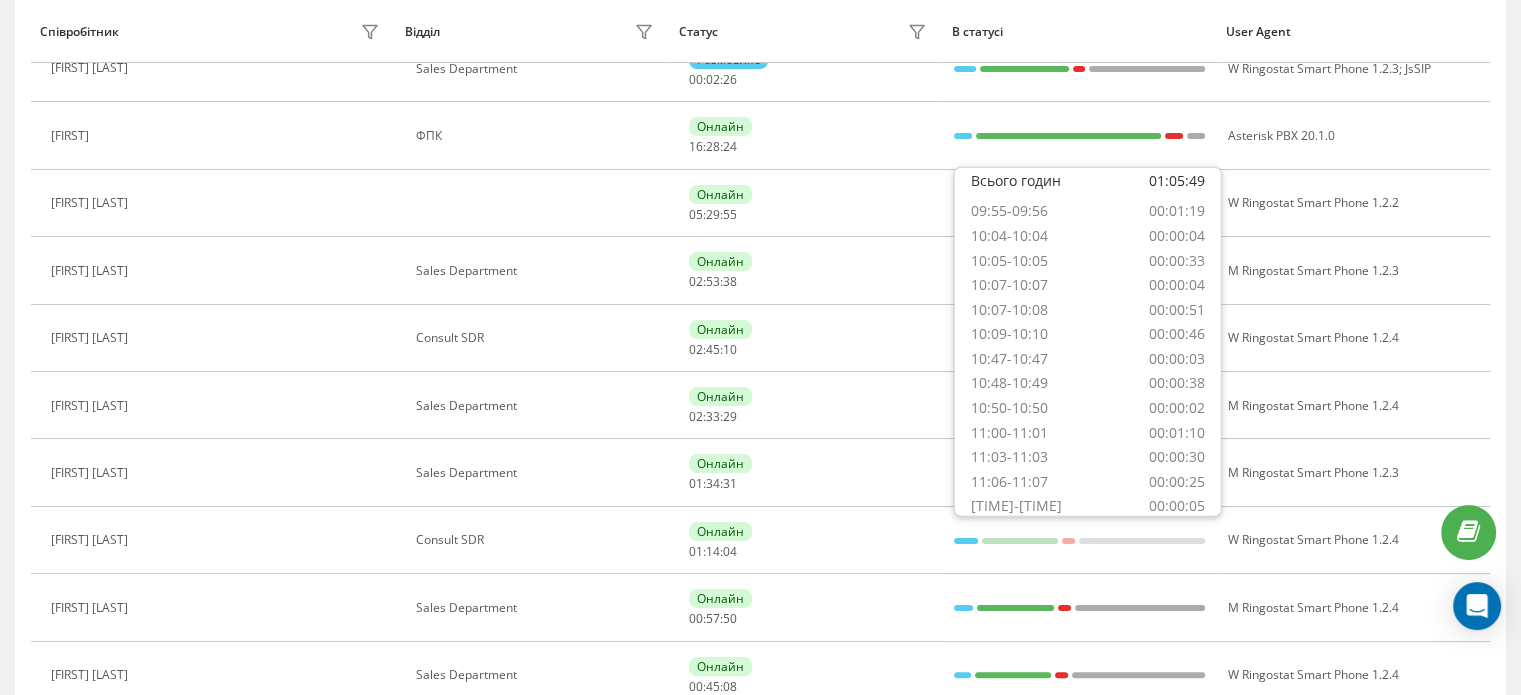 scroll, scrollTop: 0, scrollLeft: 0, axis: both 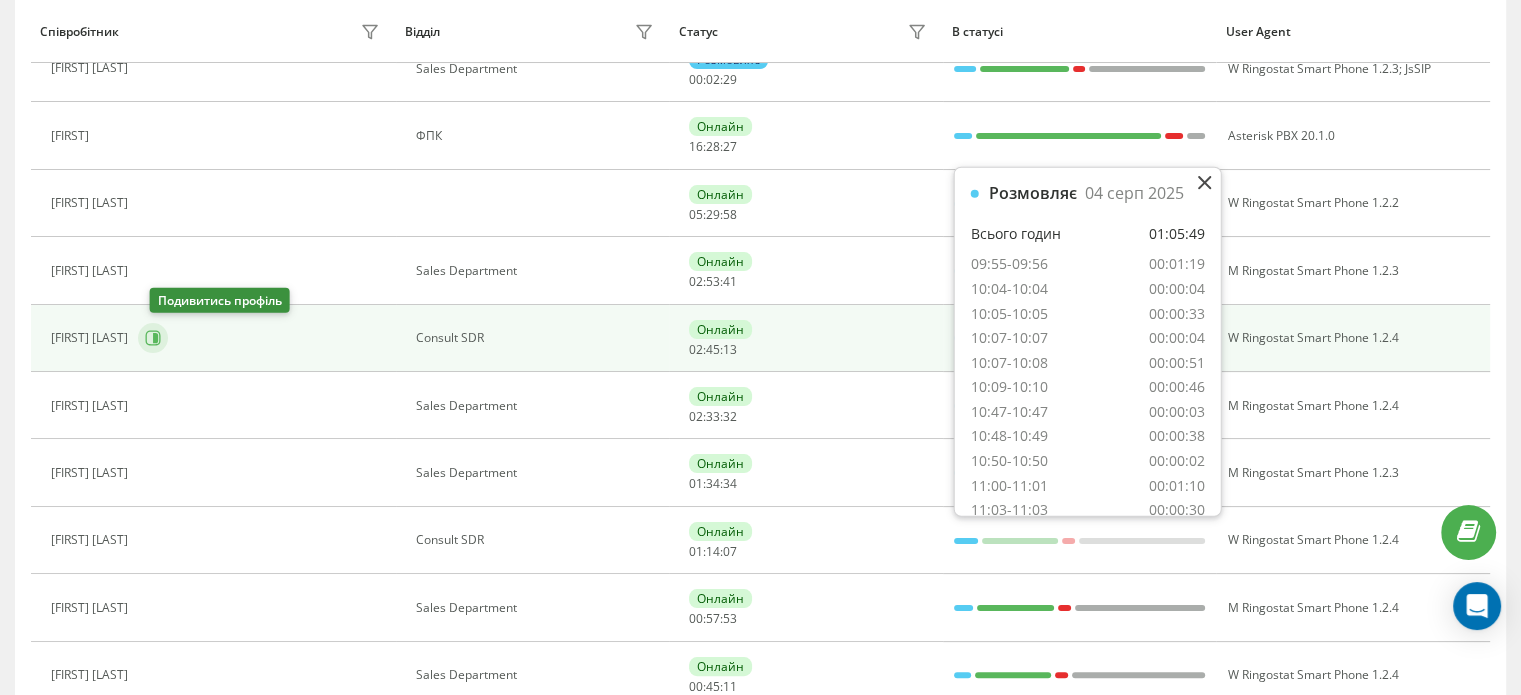 click 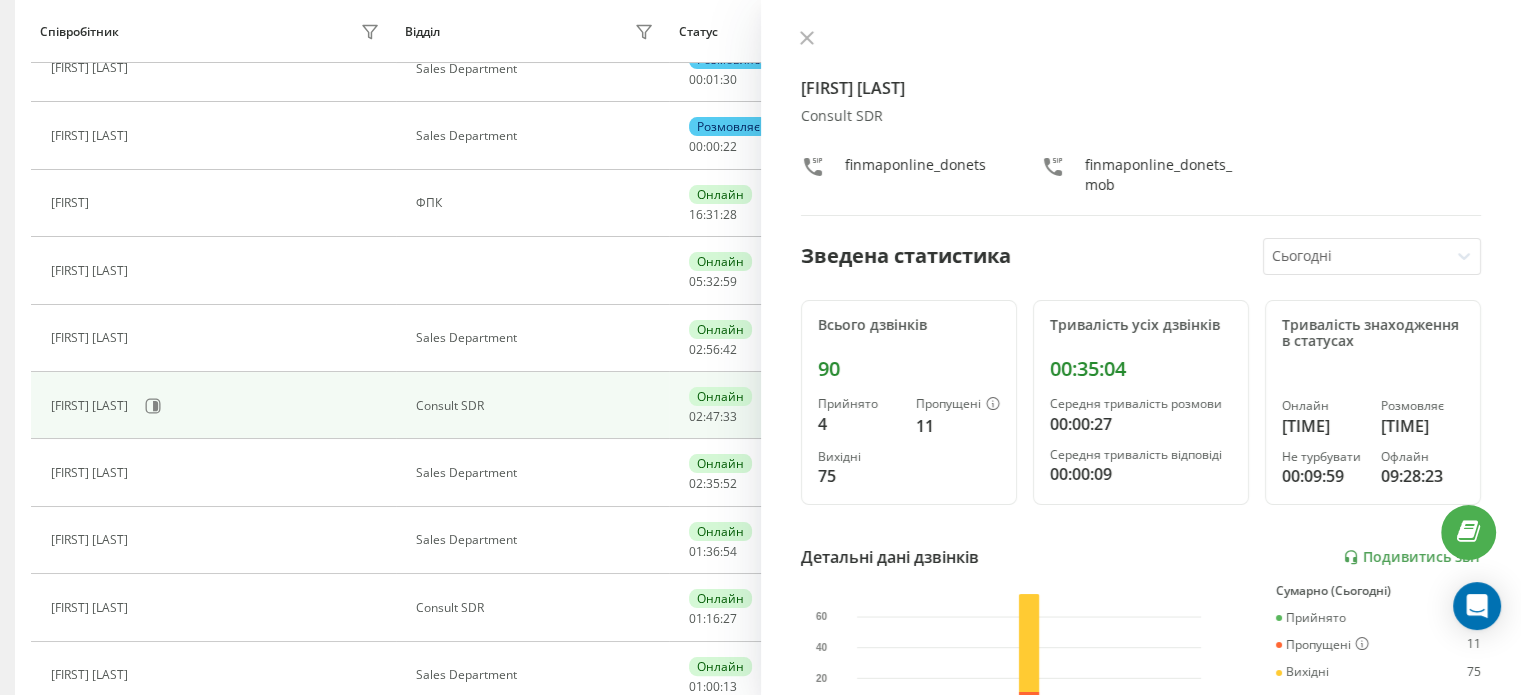 scroll, scrollTop: 216, scrollLeft: 0, axis: vertical 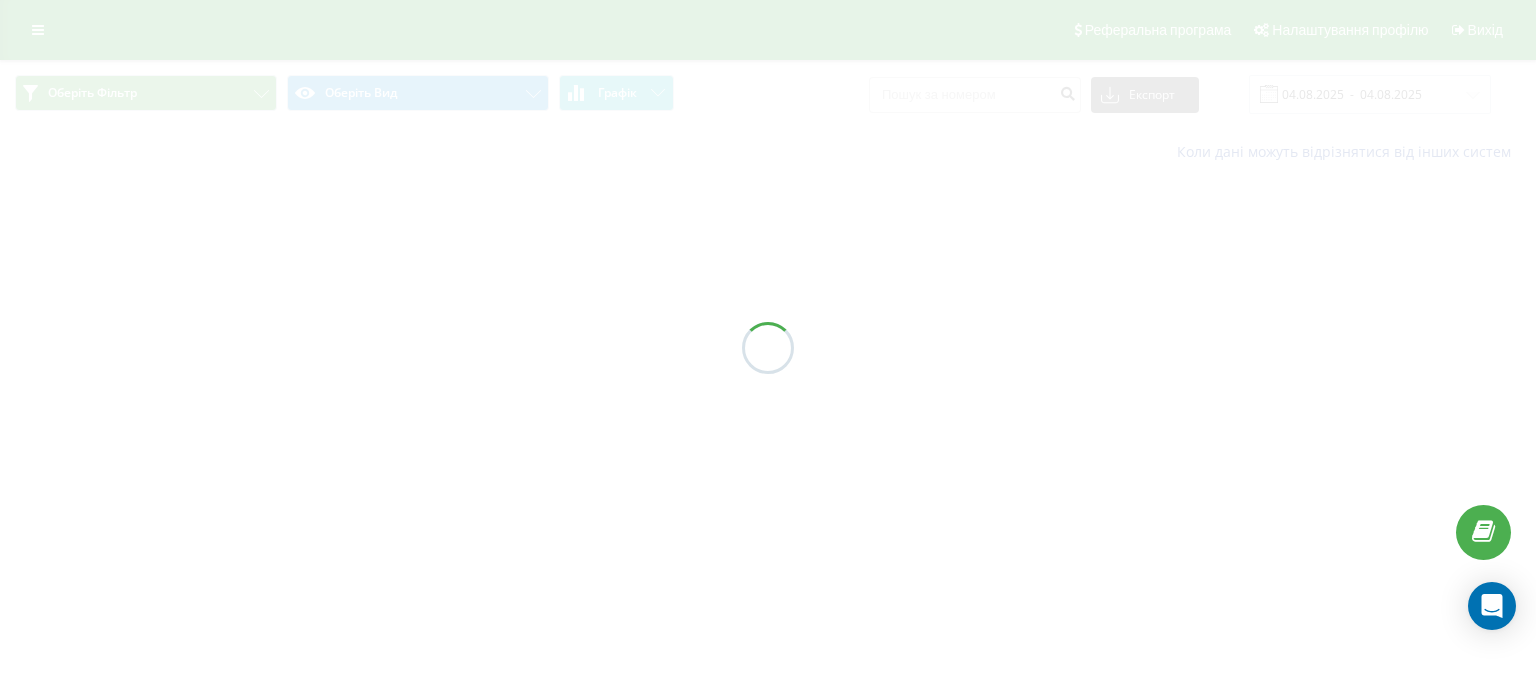 type on "04.08.2025  -  05.08.2025" 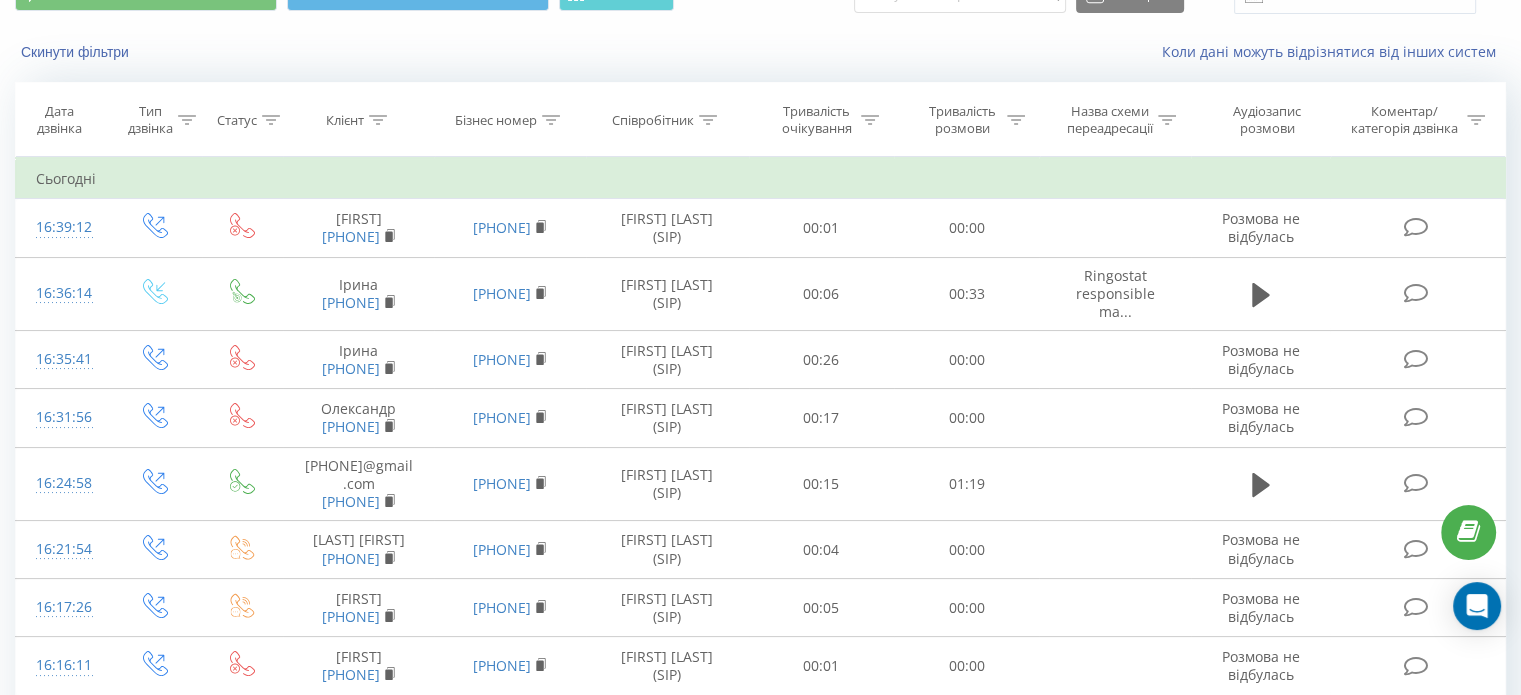 scroll, scrollTop: 100, scrollLeft: 0, axis: vertical 